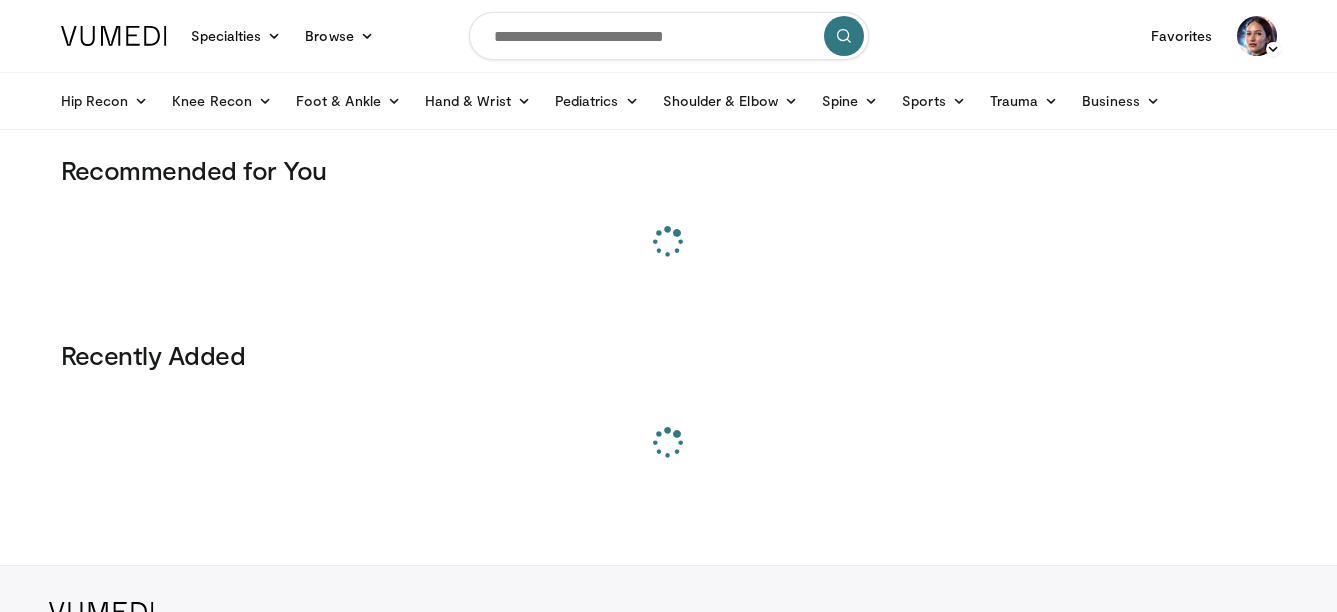 scroll, scrollTop: 0, scrollLeft: 0, axis: both 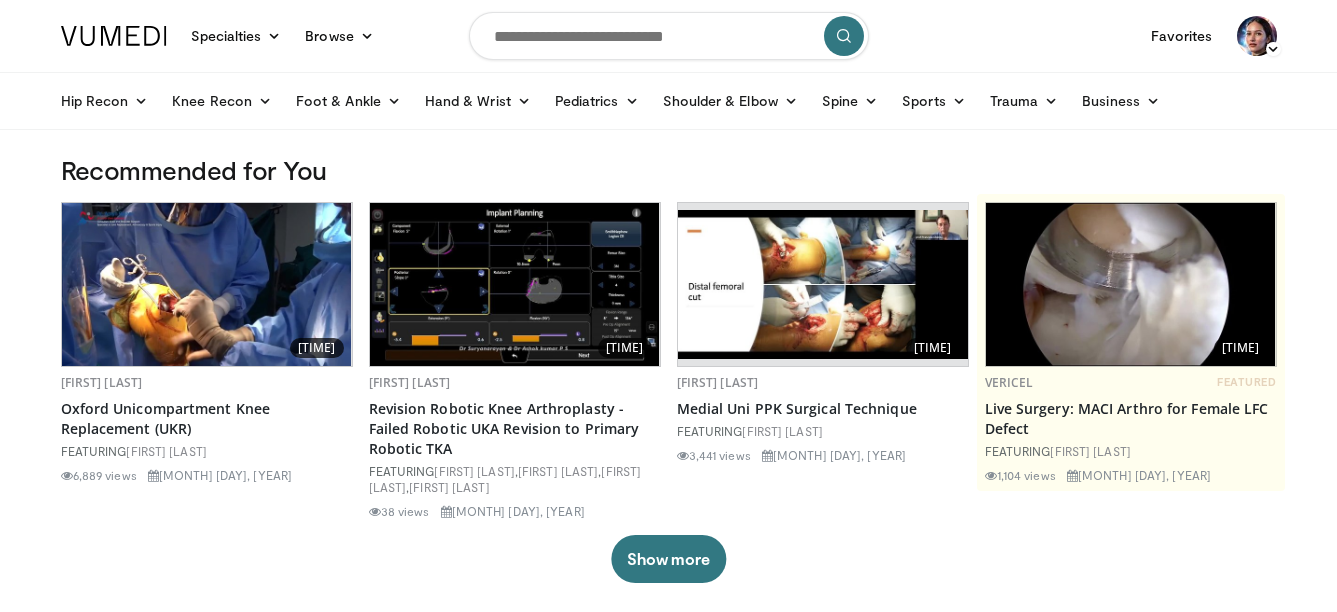 click at bounding box center (207, 284) 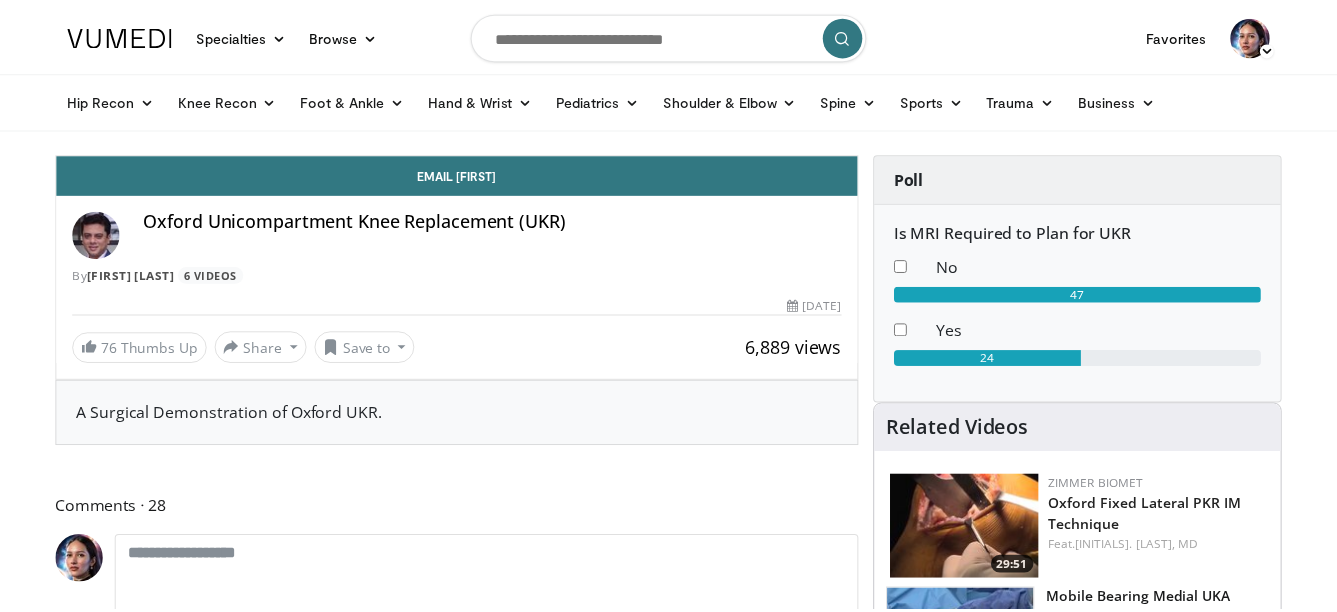 scroll, scrollTop: 0, scrollLeft: 0, axis: both 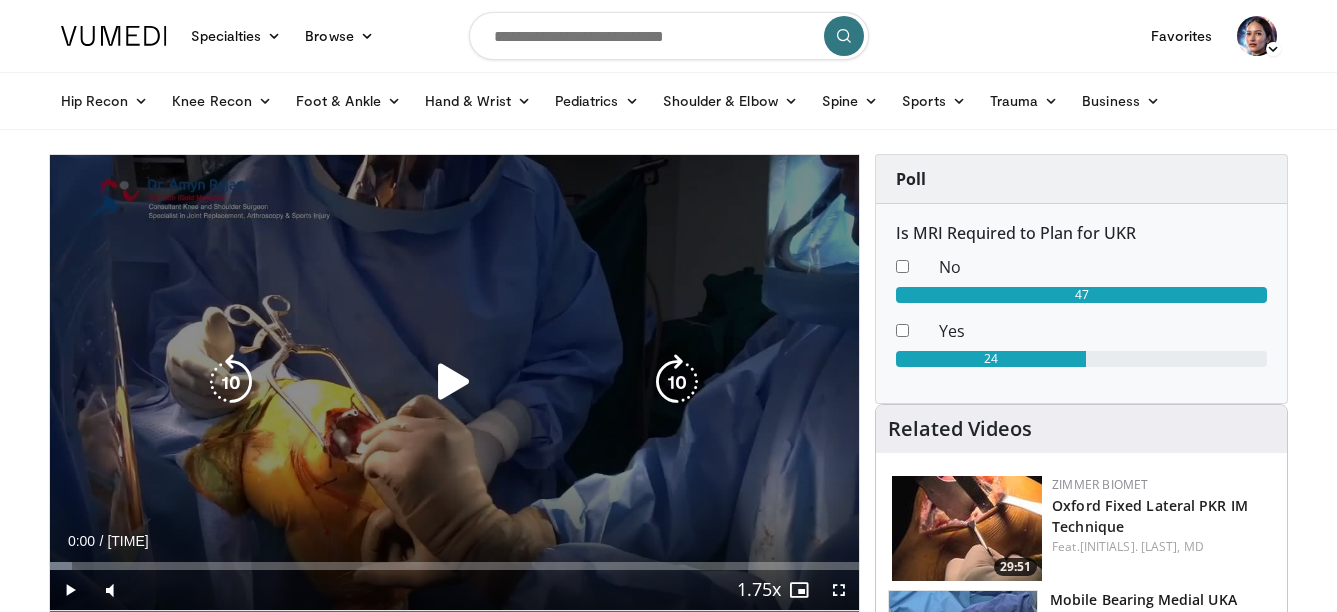 click at bounding box center (454, 382) 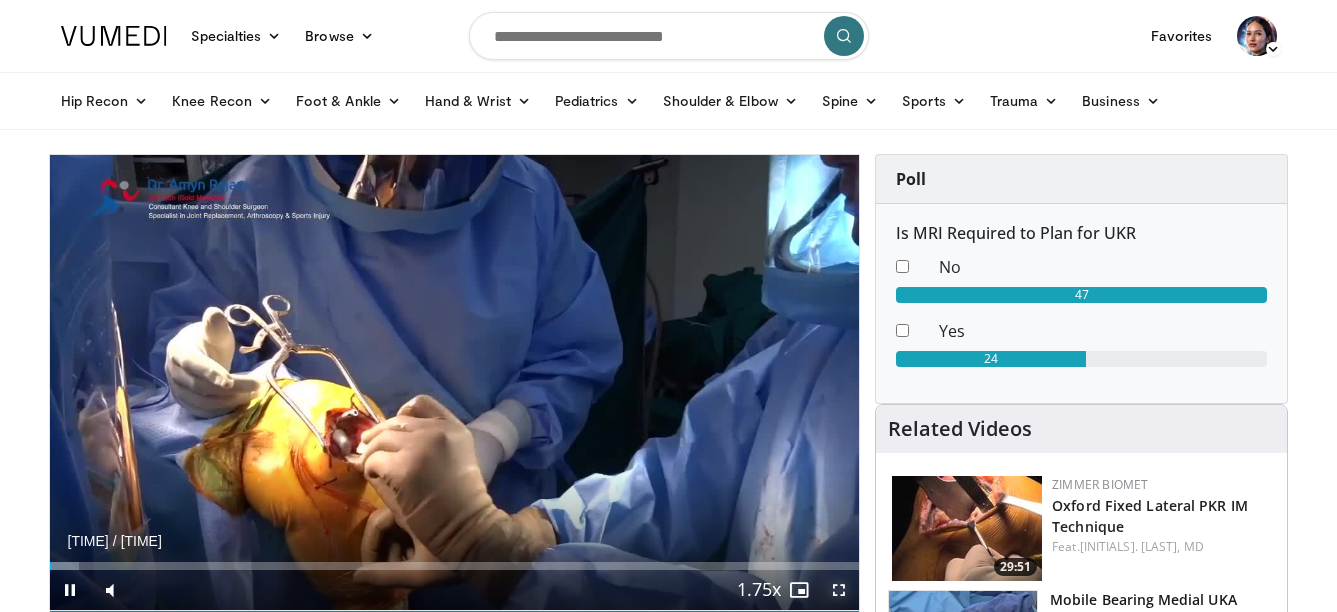click at bounding box center (839, 590) 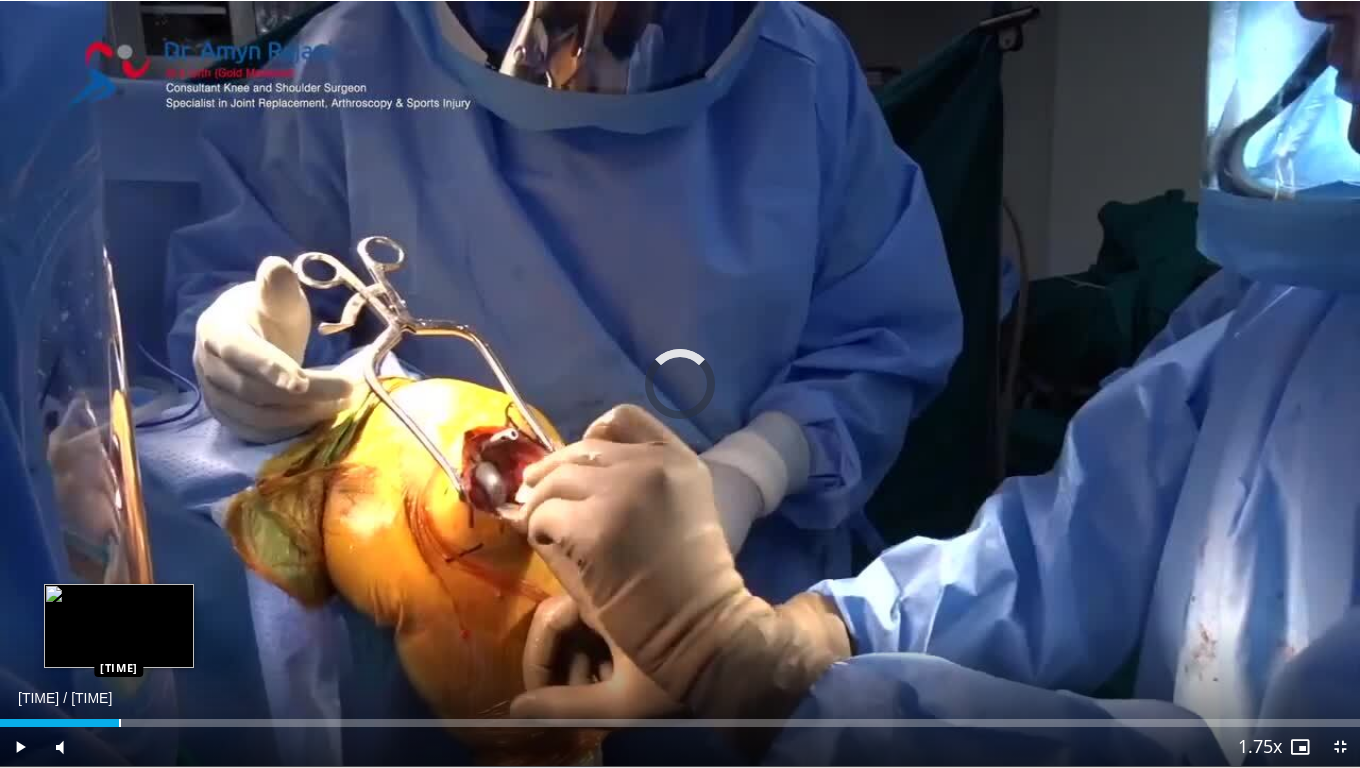click on "Loaded : [NUMBER]% [TIME] [TIME]" at bounding box center [680, 717] 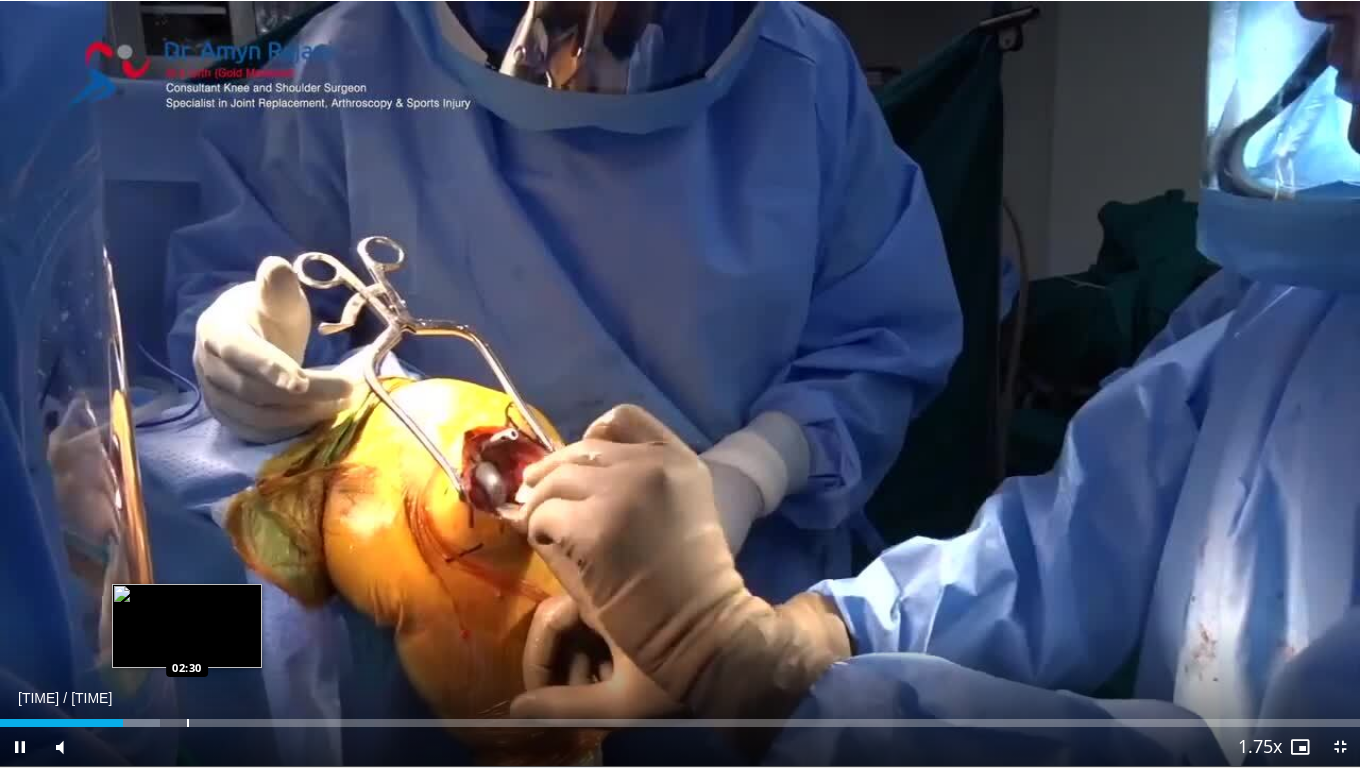 click on "Loaded : [NUMBER]% [TIME] [TIME]" at bounding box center [680, 717] 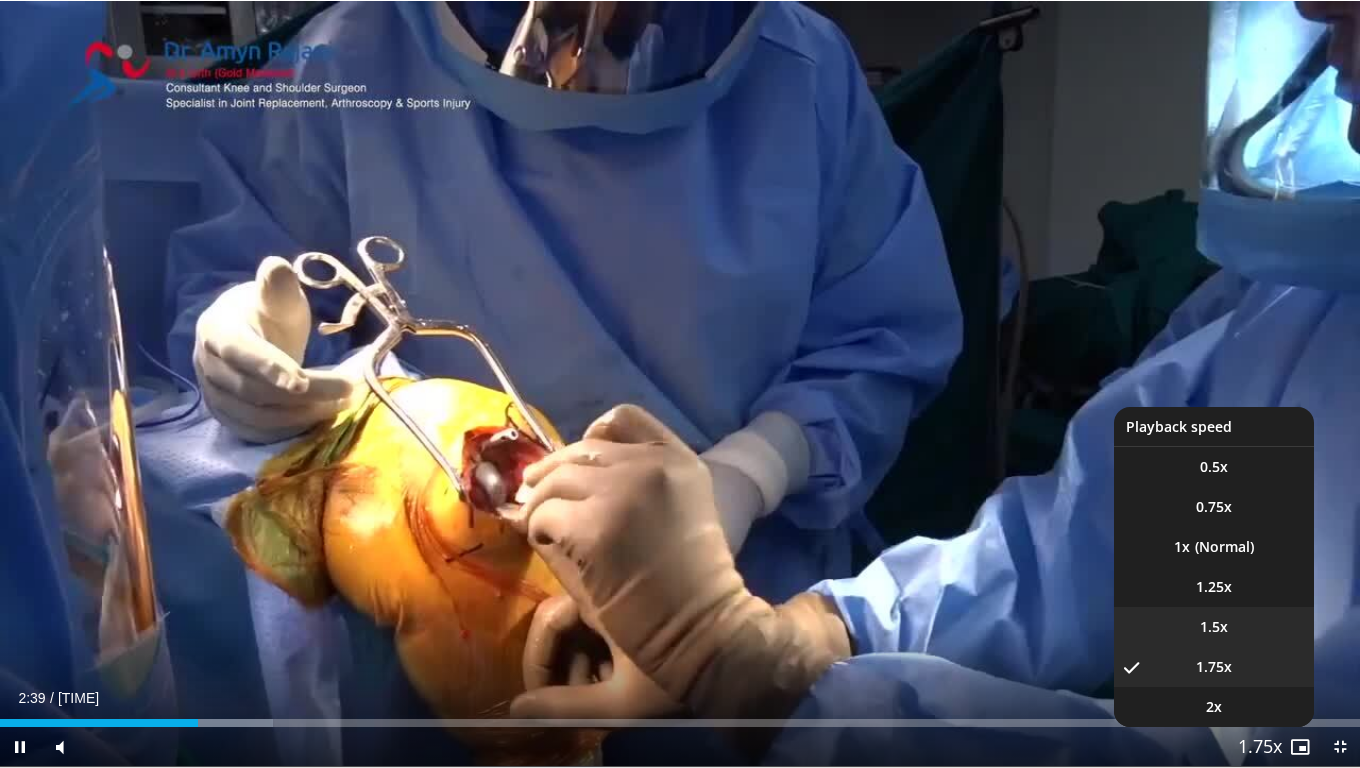 click on "1.5x" at bounding box center (1214, 627) 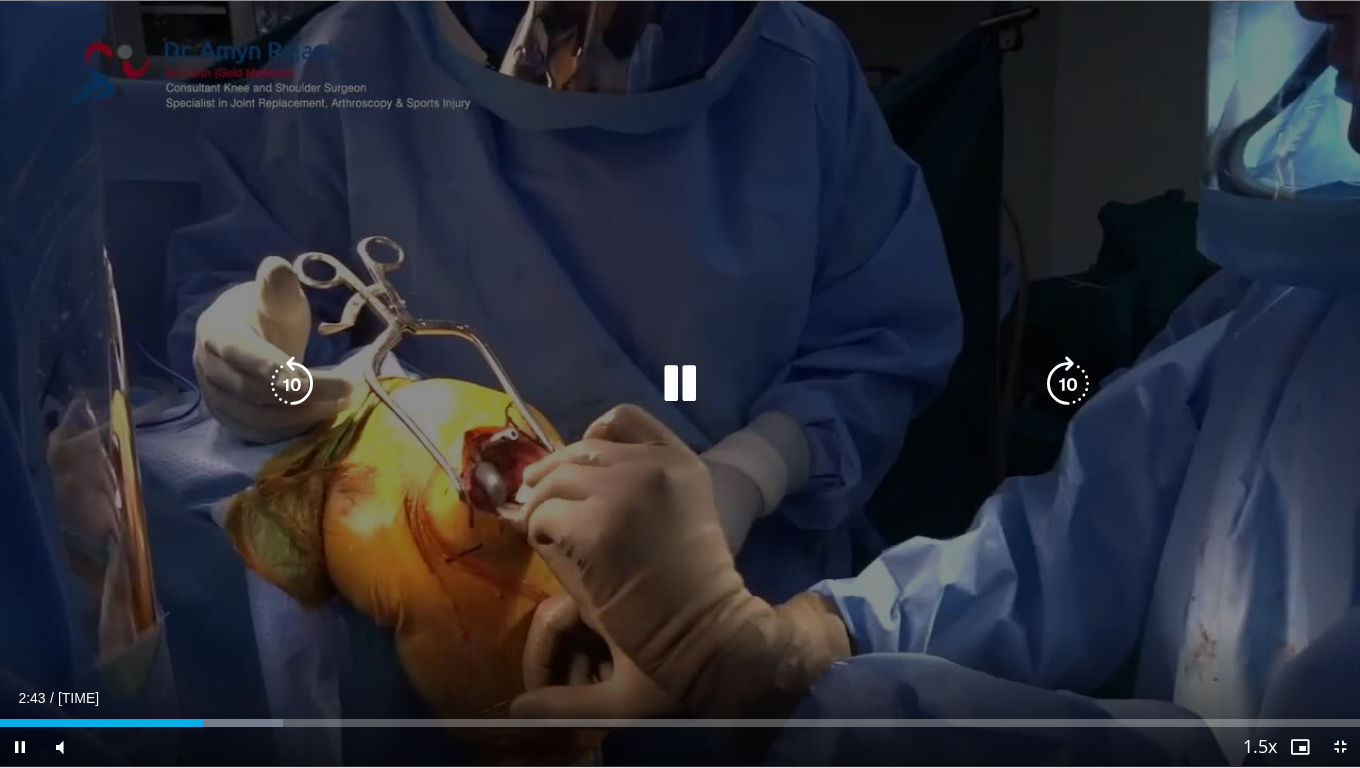 drag, startPoint x: 679, startPoint y: 380, endPoint x: 671, endPoint y: 442, distance: 62.514 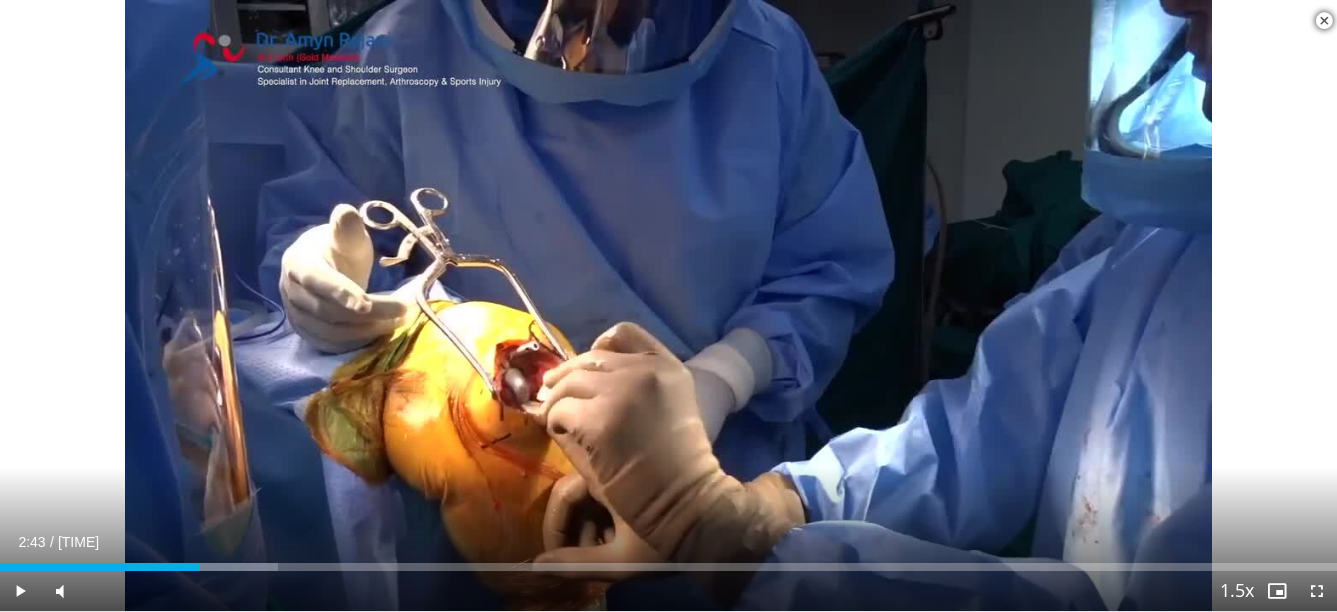 scroll, scrollTop: 500, scrollLeft: 0, axis: vertical 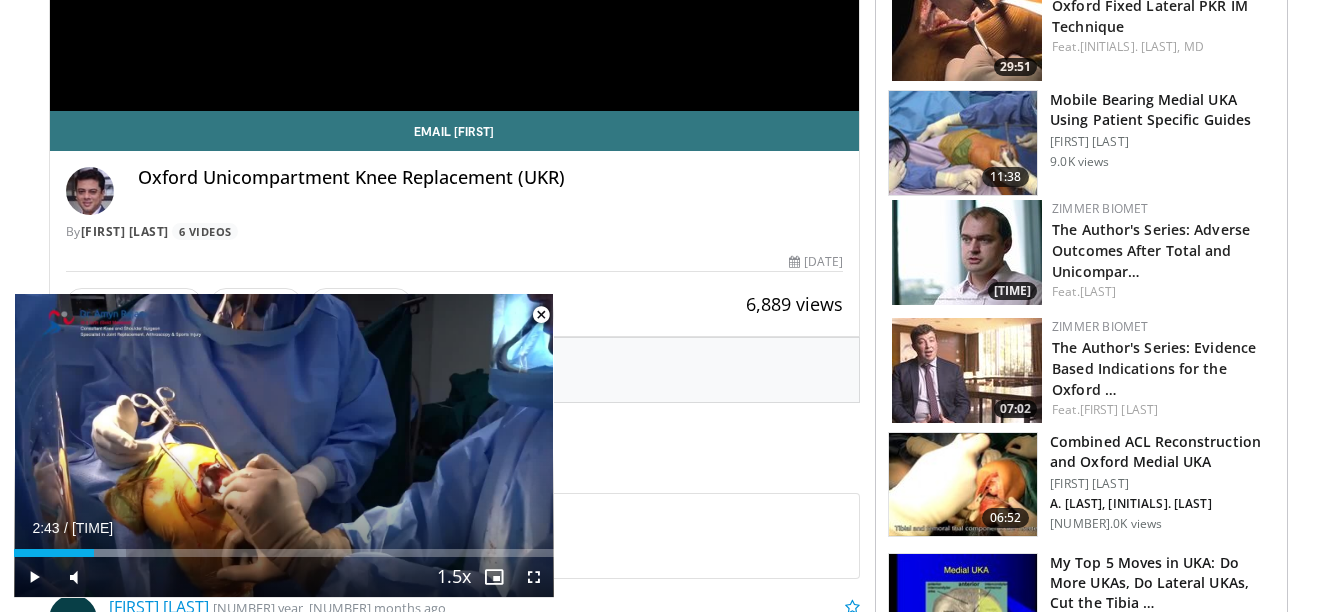 click at bounding box center [541, 315] 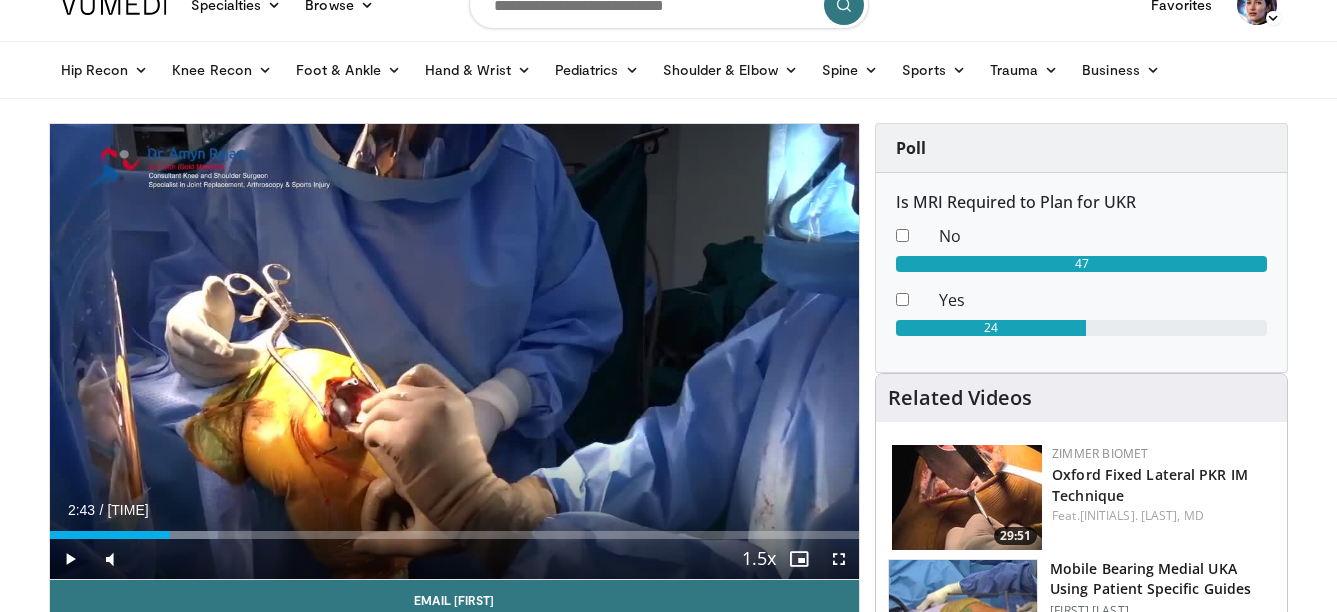 scroll, scrollTop: 0, scrollLeft: 0, axis: both 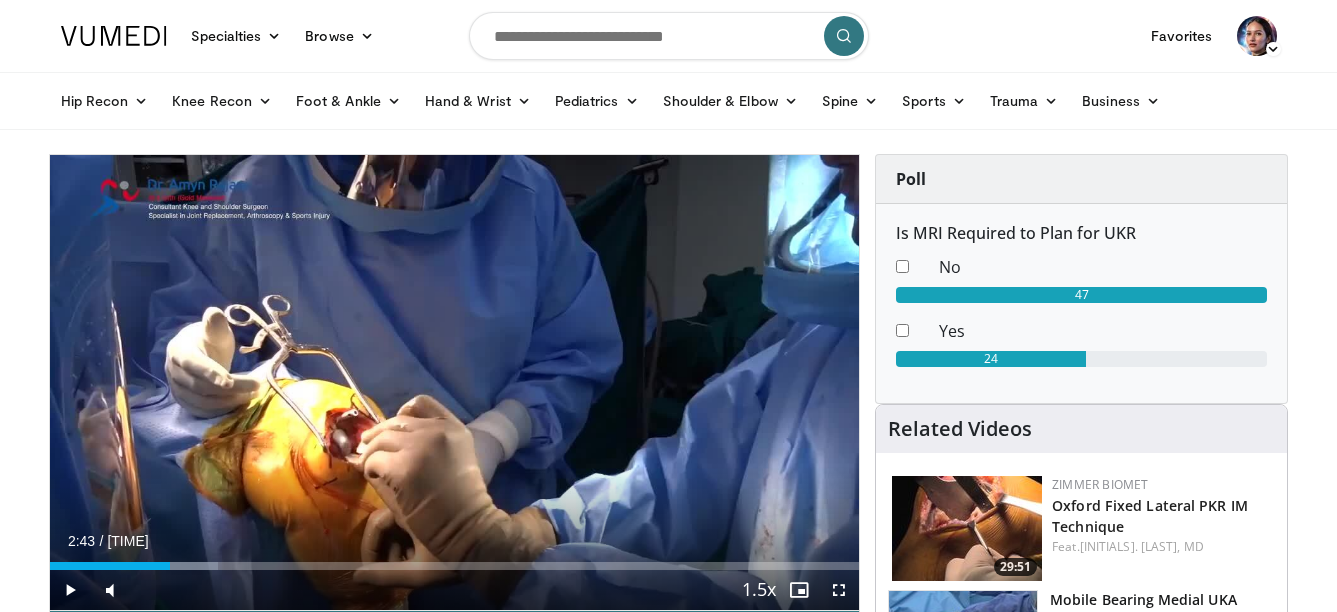click at bounding box center [669, 36] 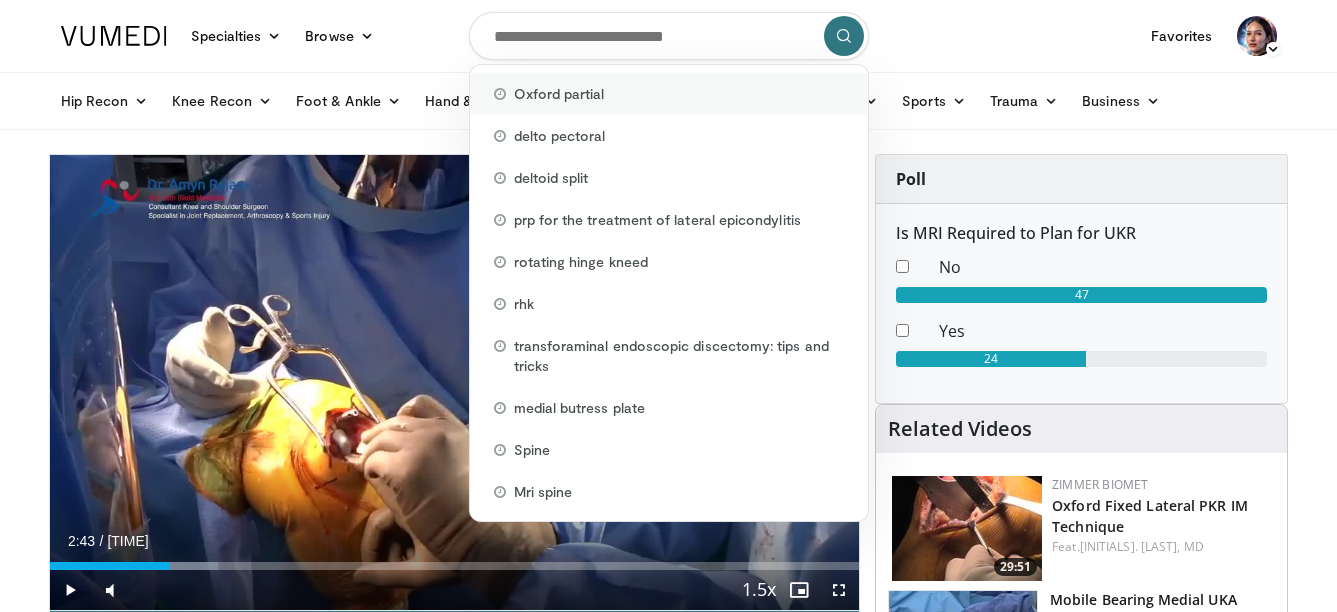 click on "Oxford  partial" at bounding box center [559, 94] 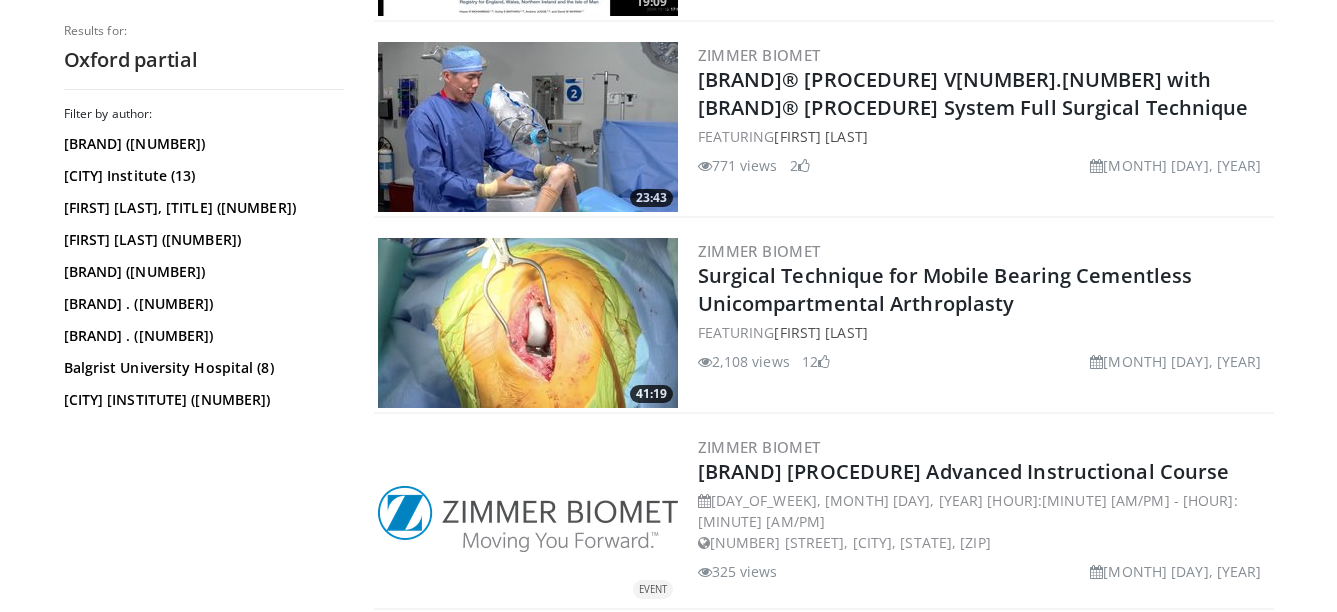 scroll, scrollTop: 1600, scrollLeft: 0, axis: vertical 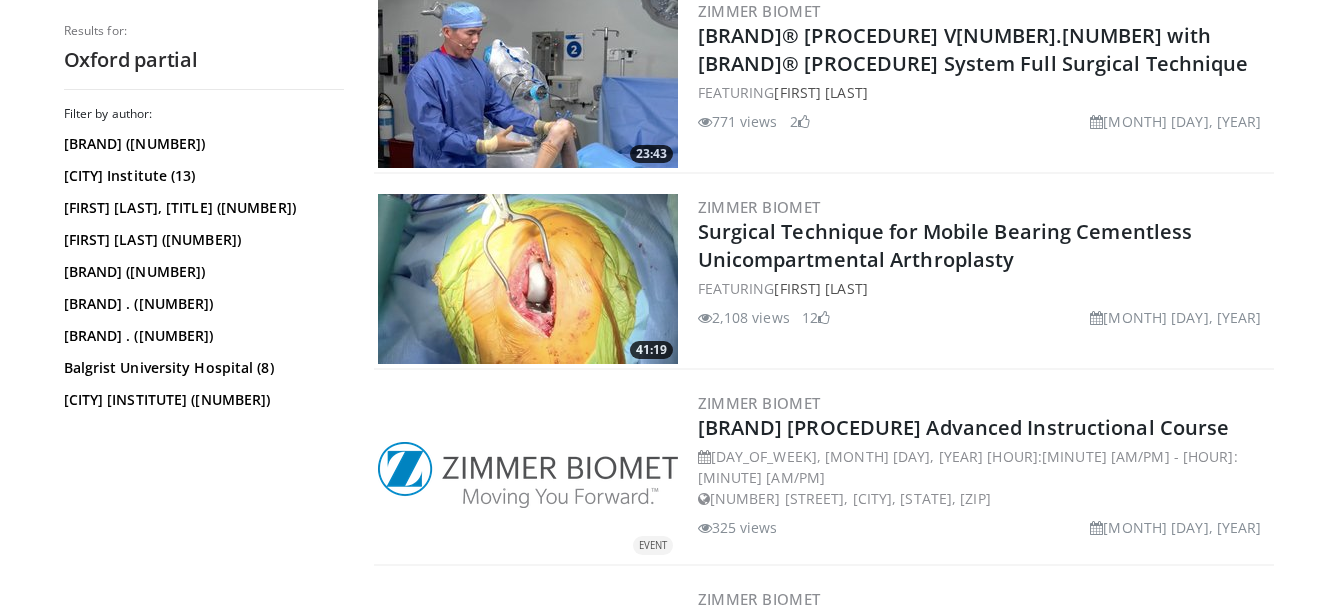 click at bounding box center [528, 279] 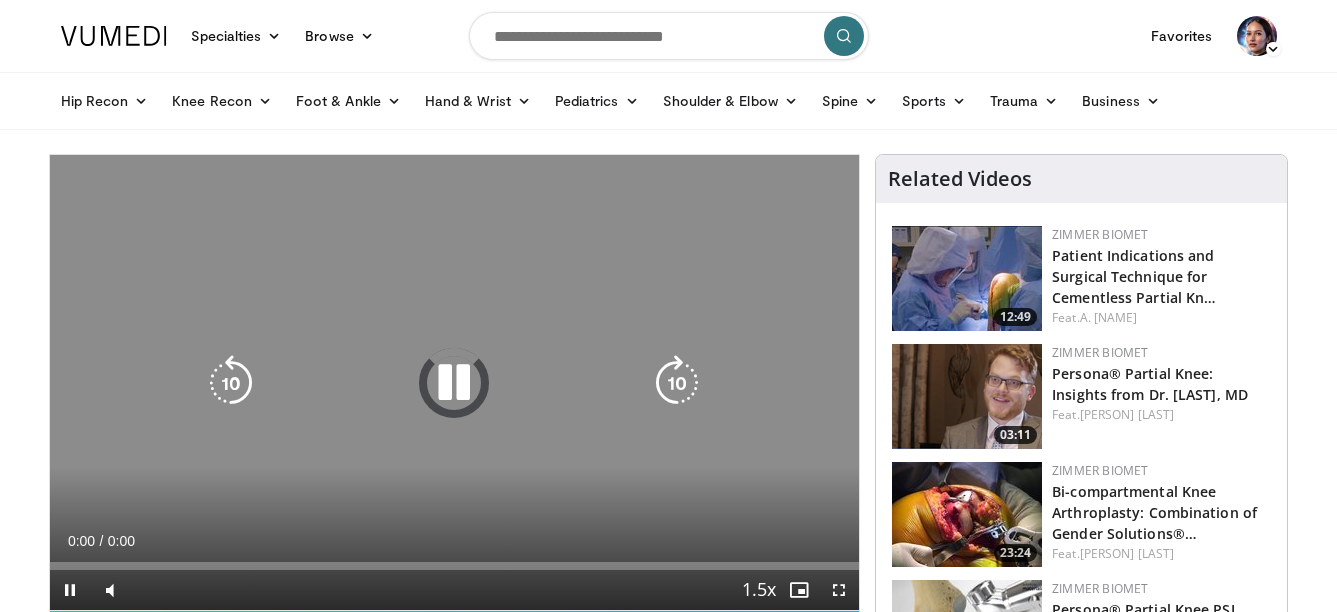 scroll, scrollTop: 0, scrollLeft: 0, axis: both 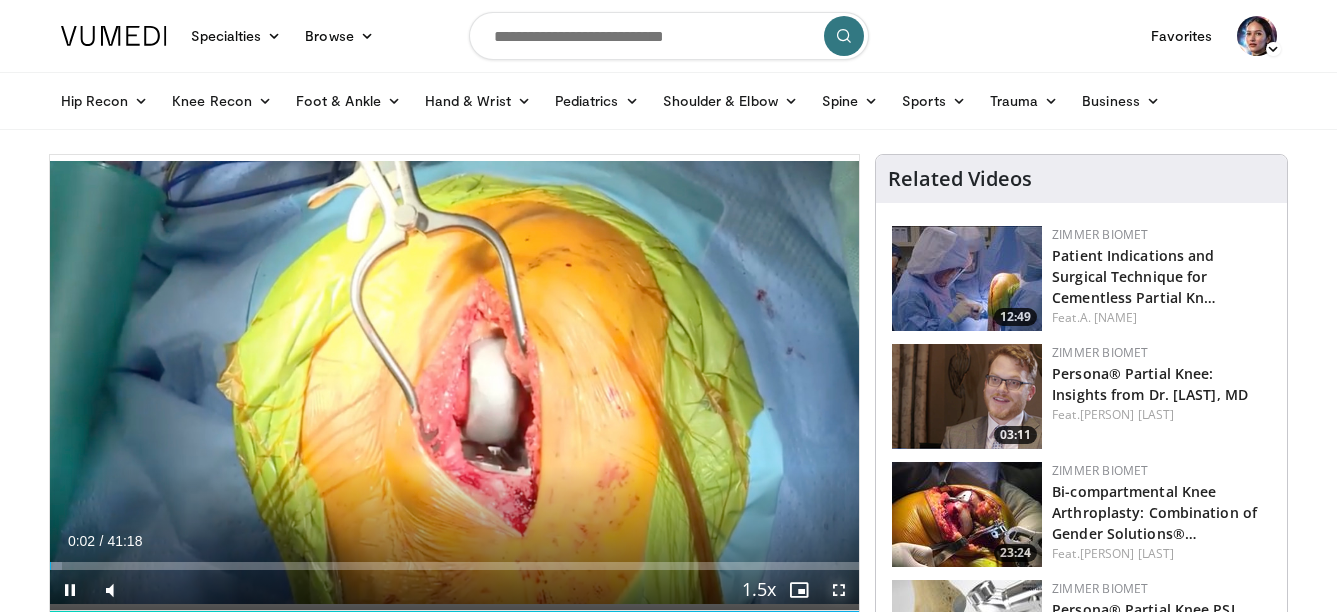 click at bounding box center [839, 590] 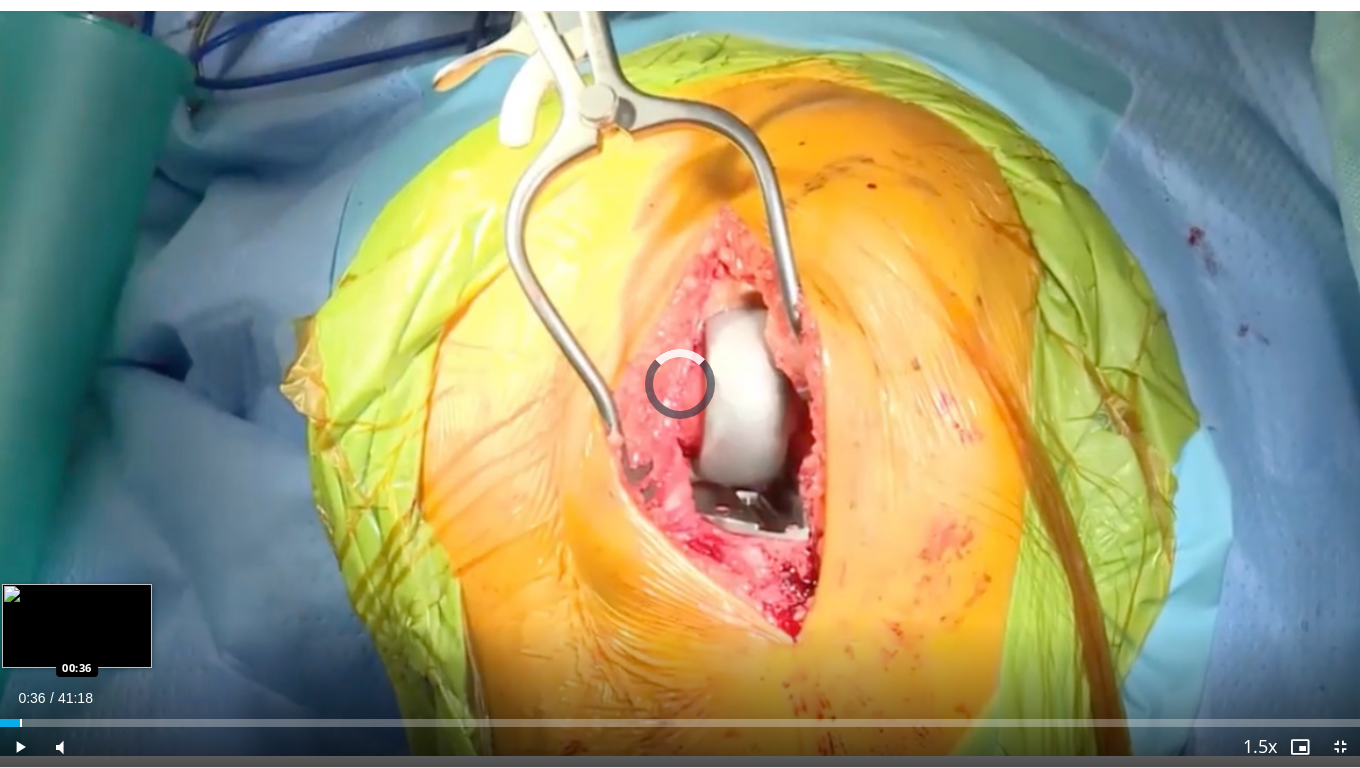 click at bounding box center [21, 723] 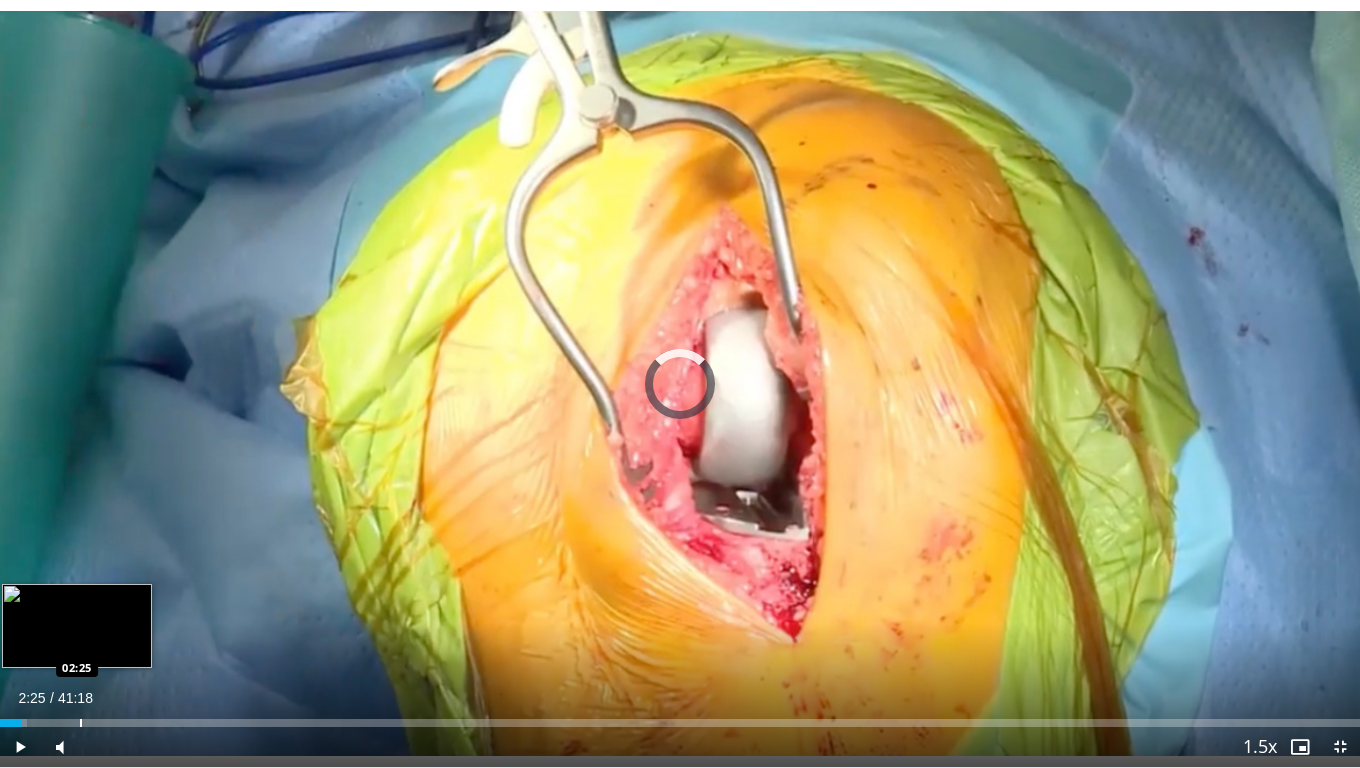 click at bounding box center [81, 723] 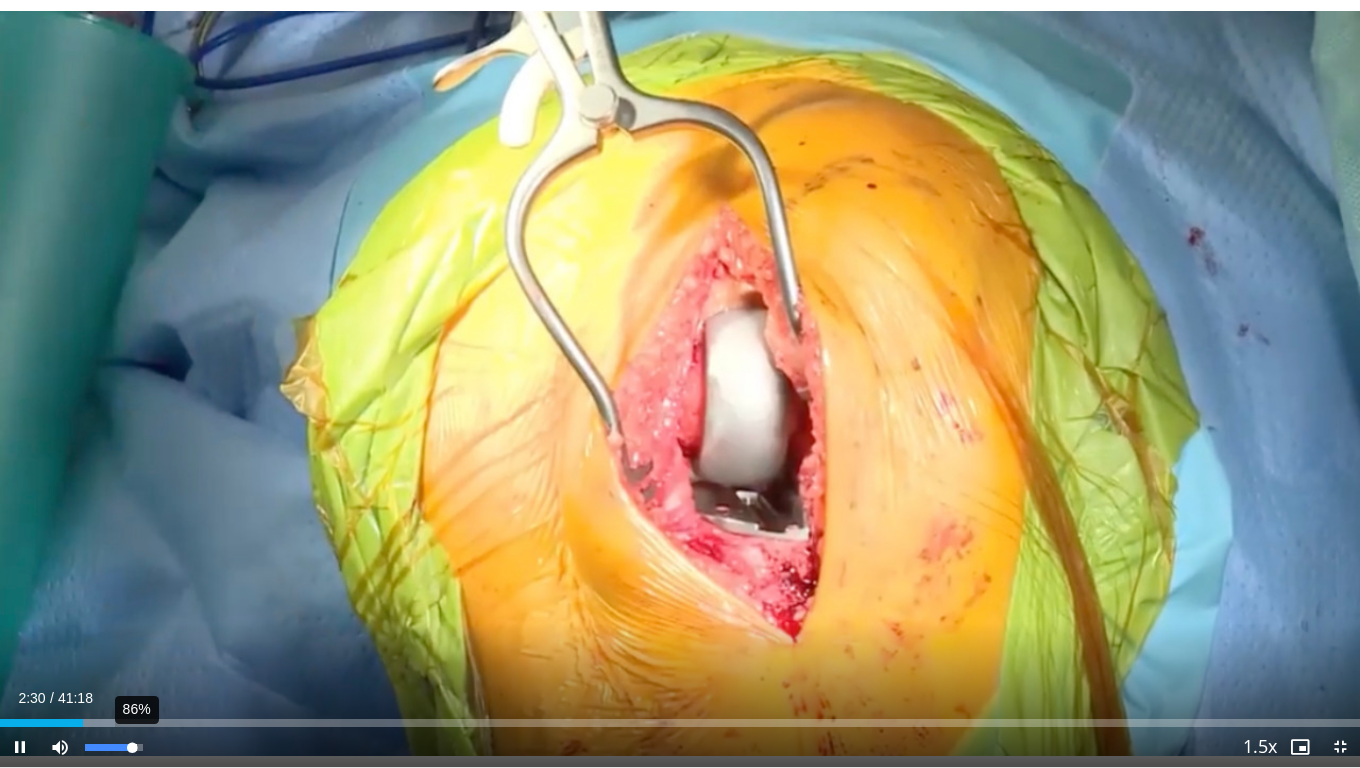 drag, startPoint x: 99, startPoint y: 746, endPoint x: 142, endPoint y: 747, distance: 43.011627 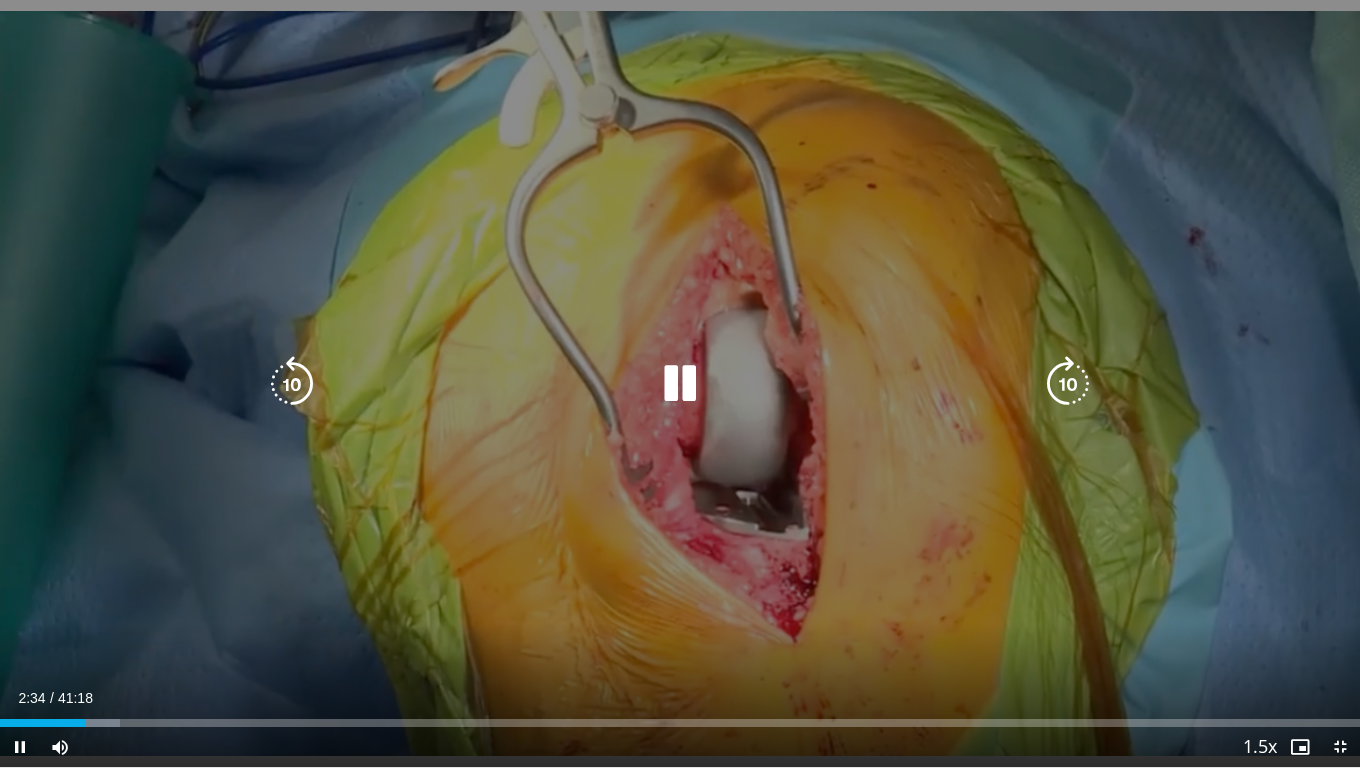 click at bounding box center (1068, 384) 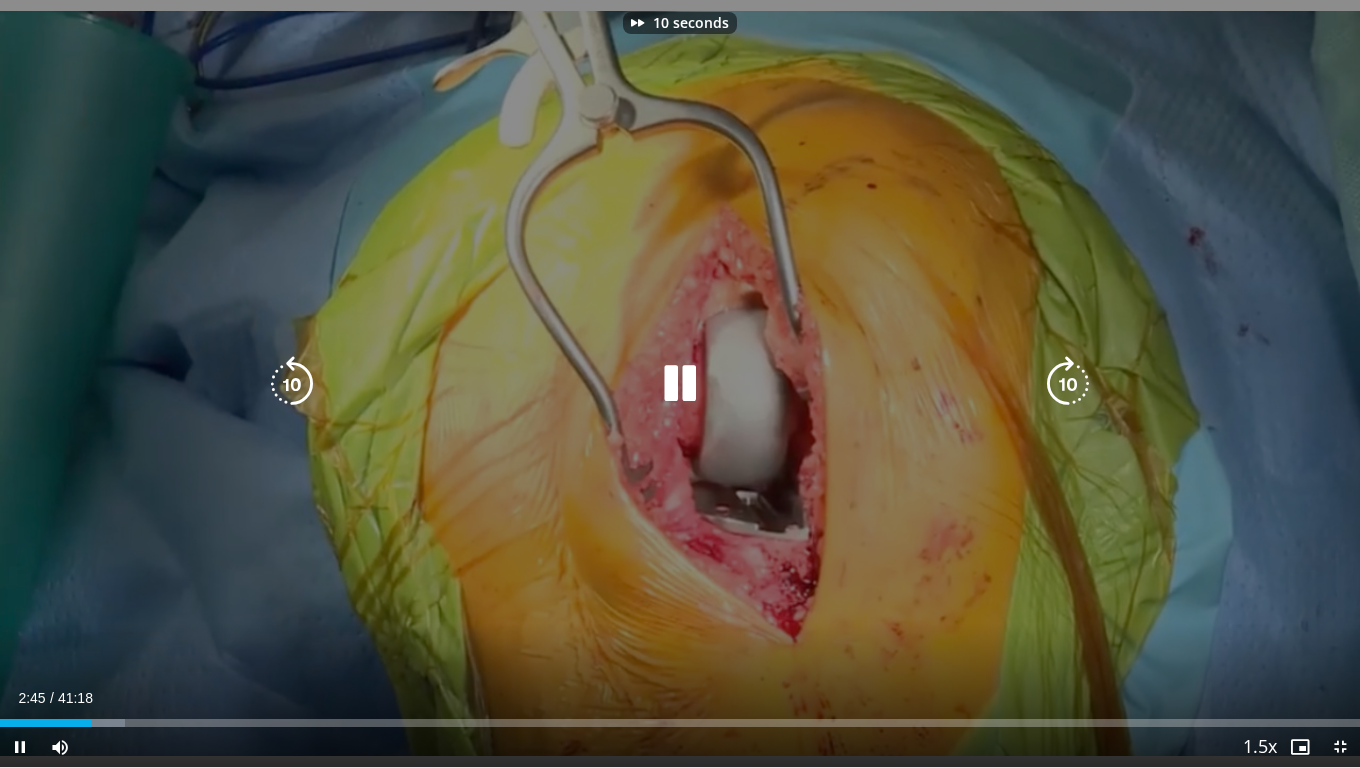 click at bounding box center (1068, 384) 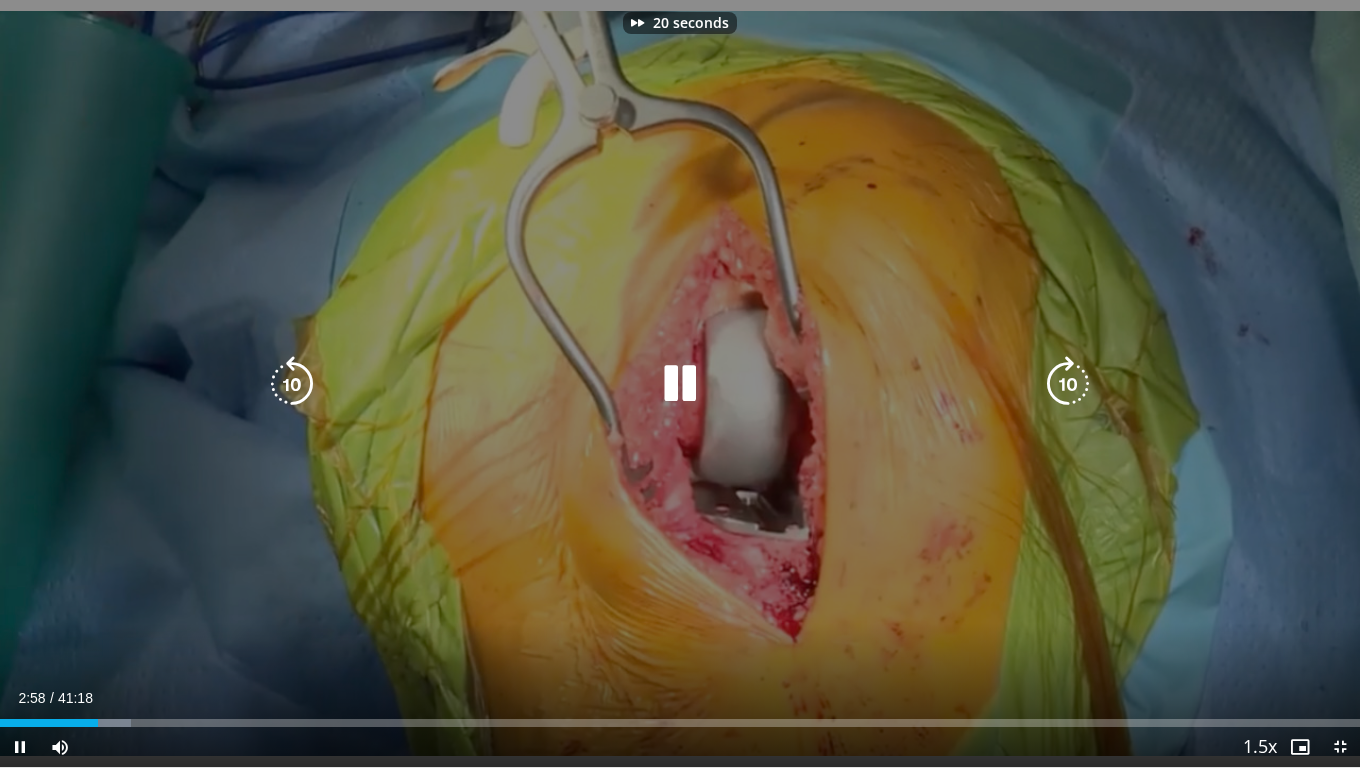 click at bounding box center [1068, 384] 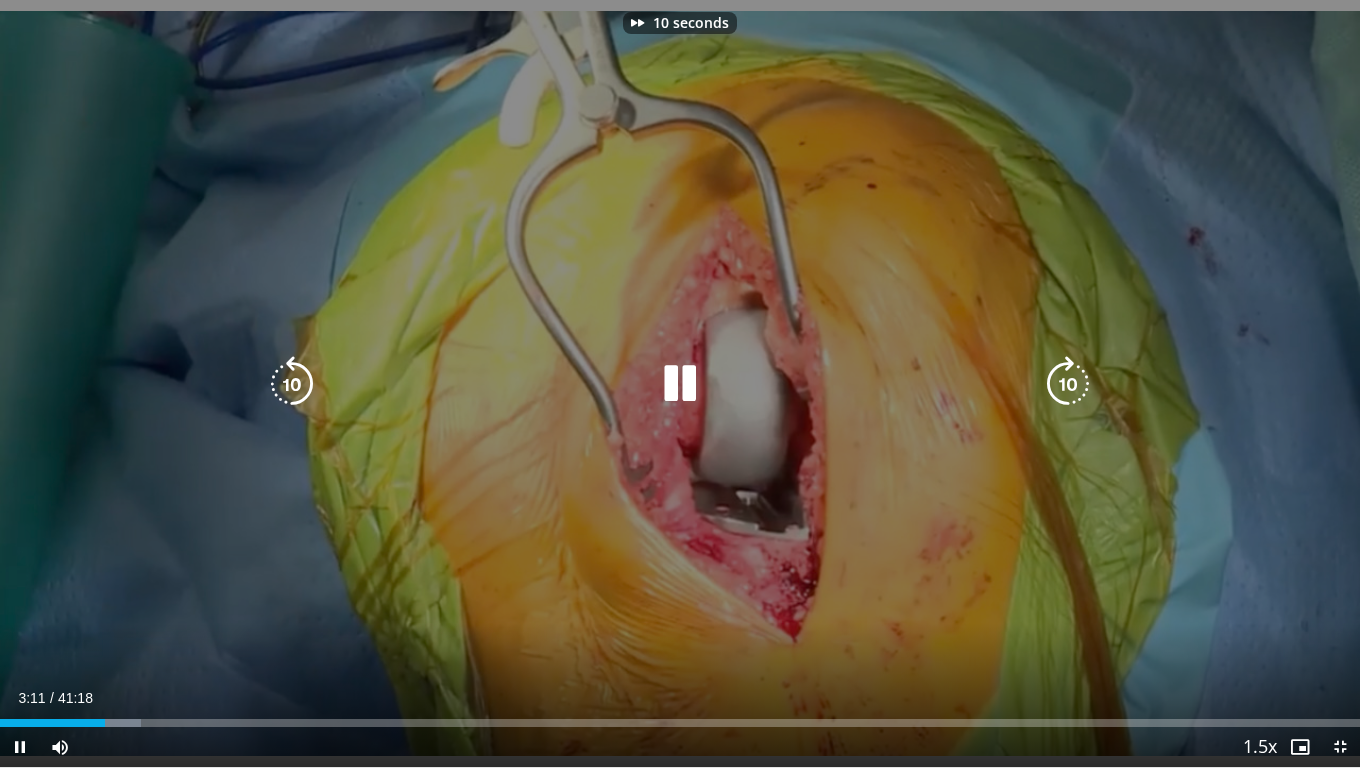 click at bounding box center [1068, 384] 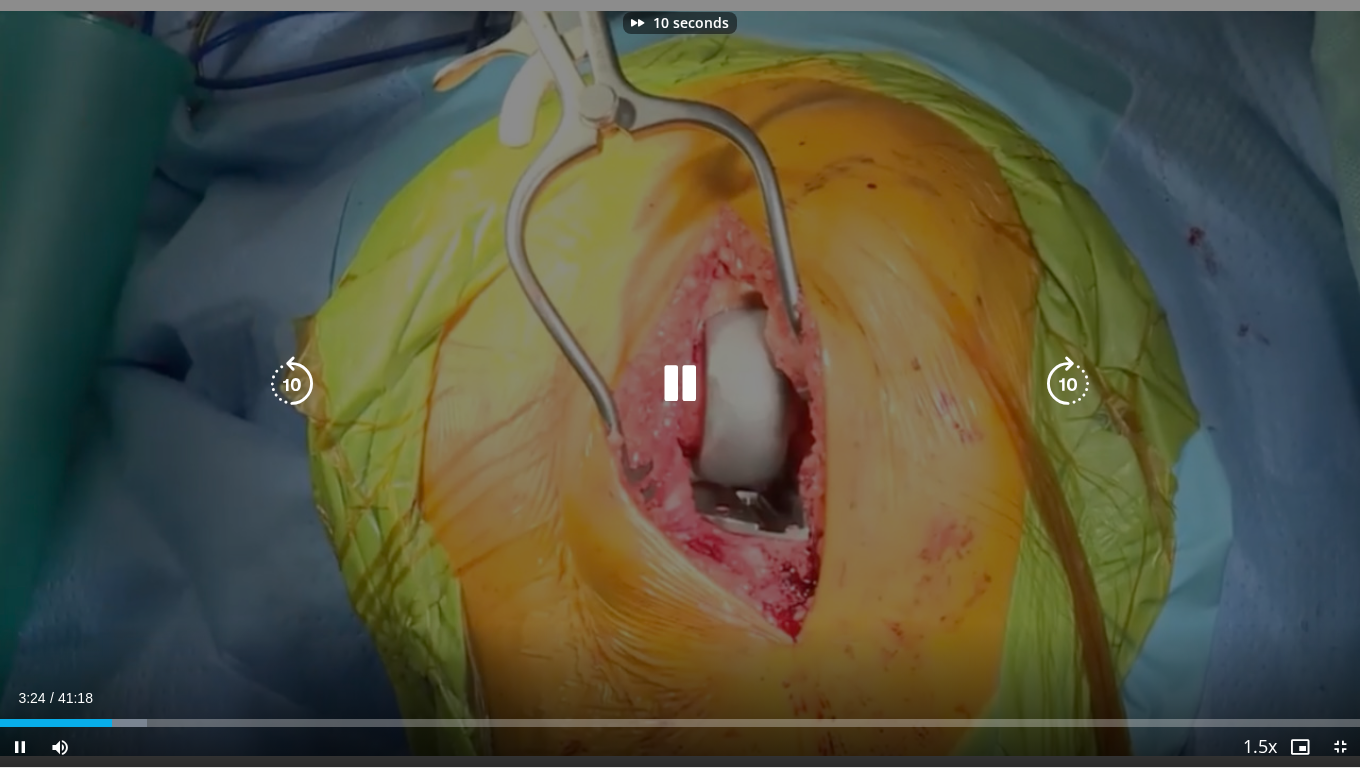 click at bounding box center [1068, 384] 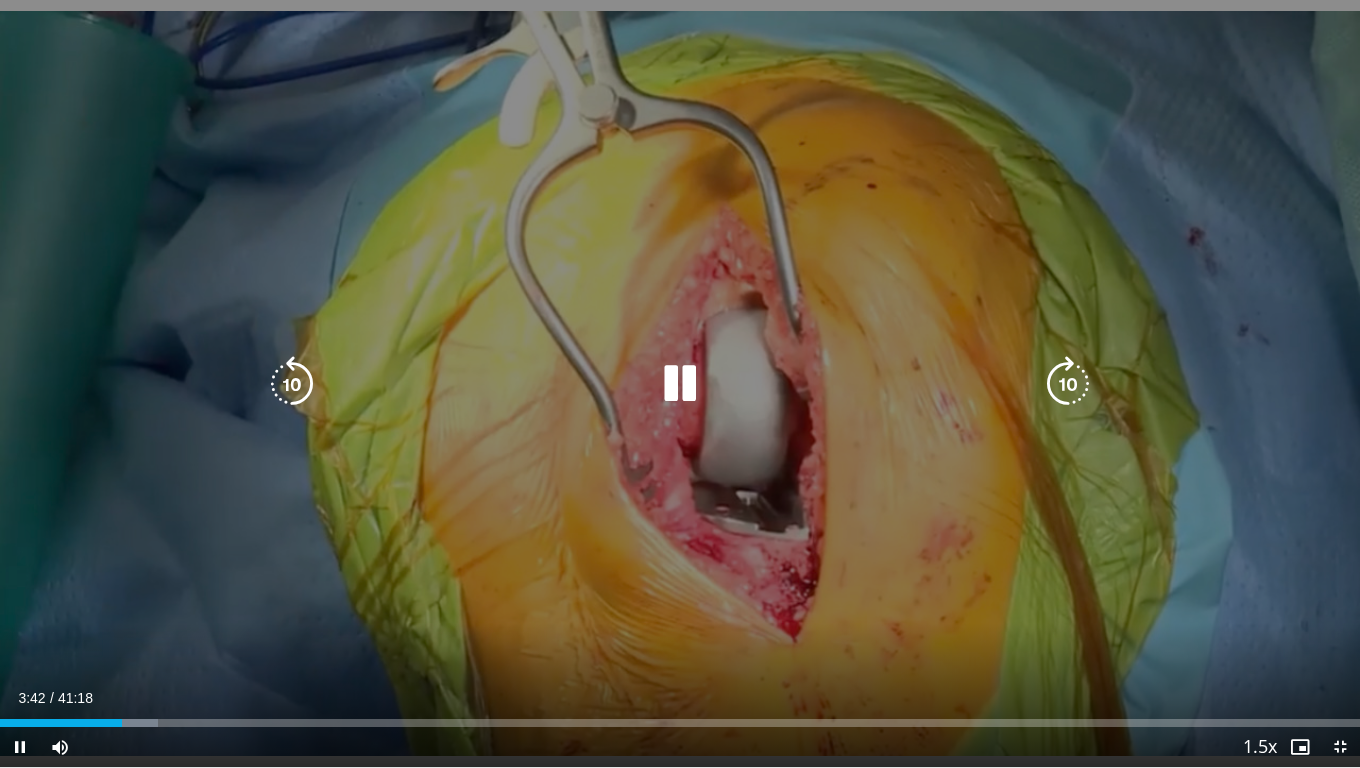click at bounding box center [1068, 384] 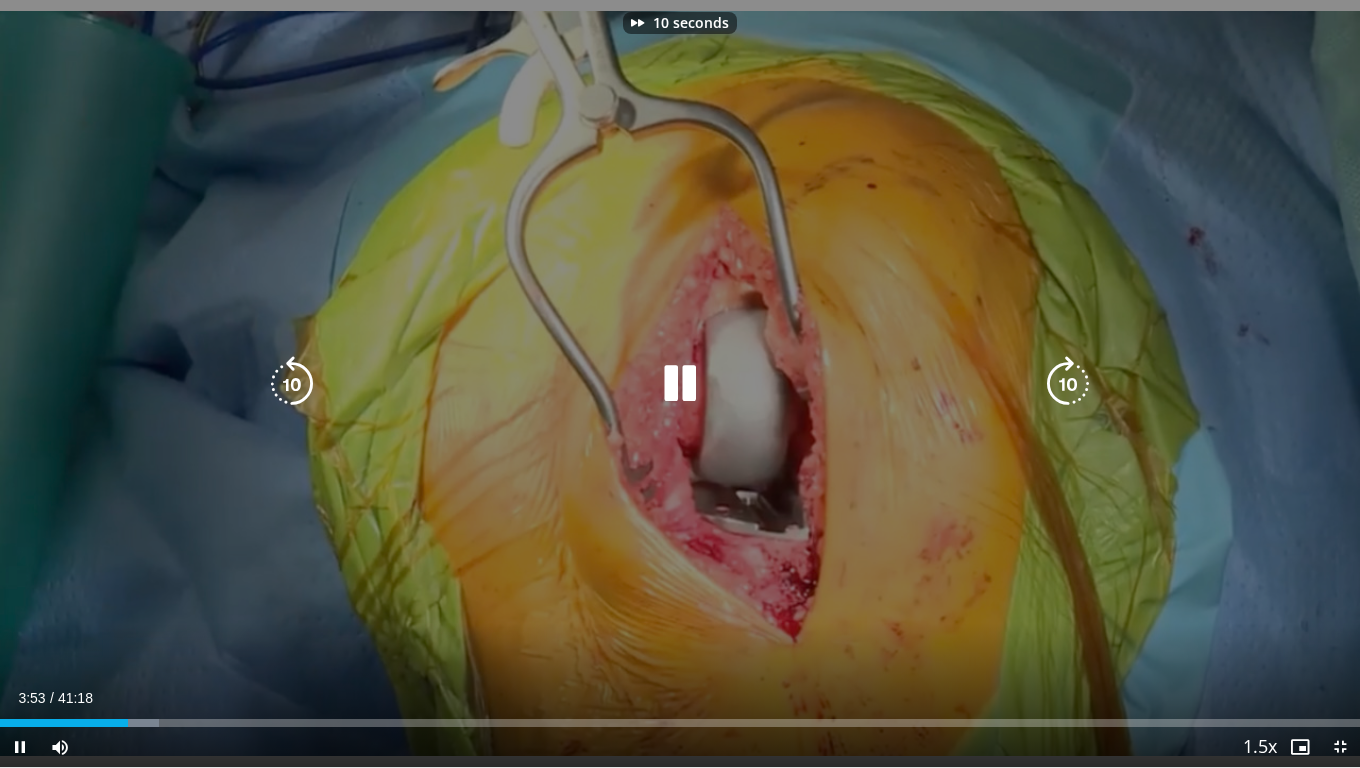 click at bounding box center (1068, 384) 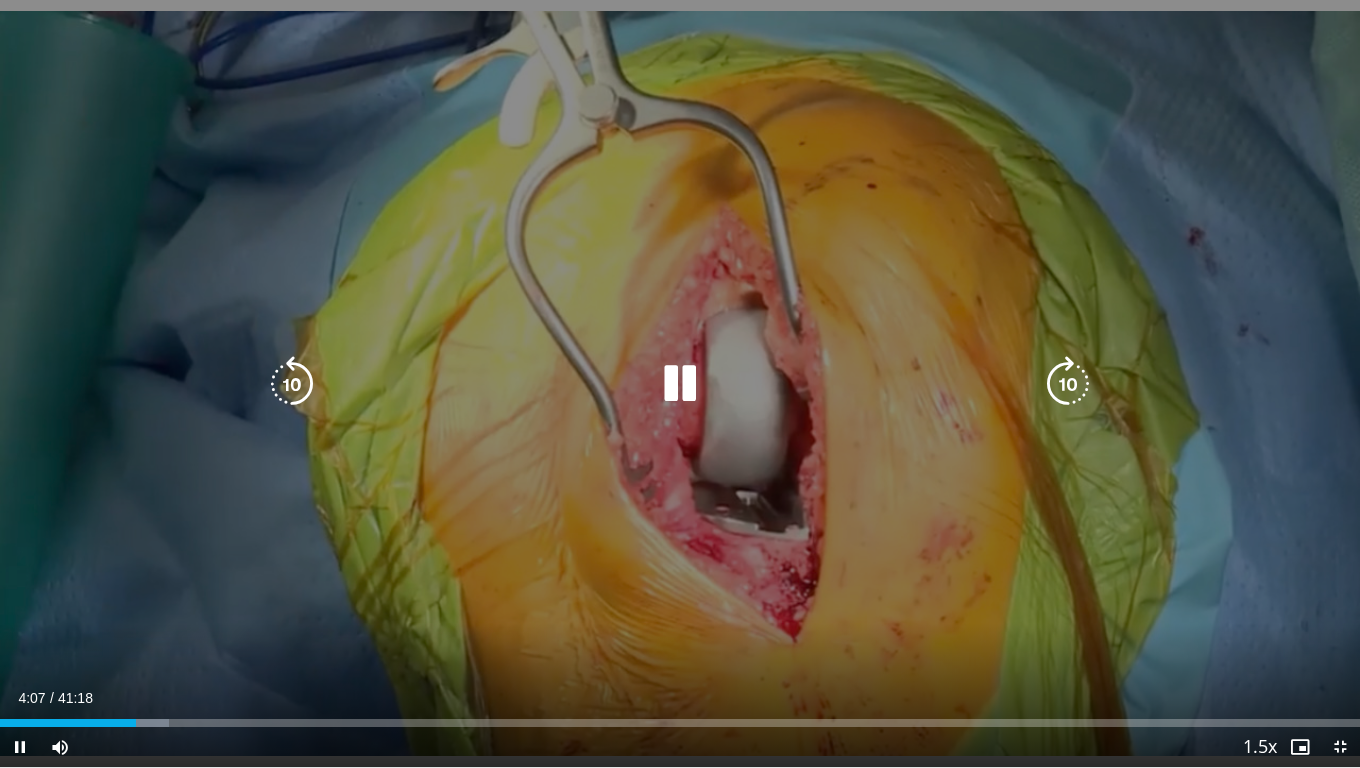 click at bounding box center [1068, 384] 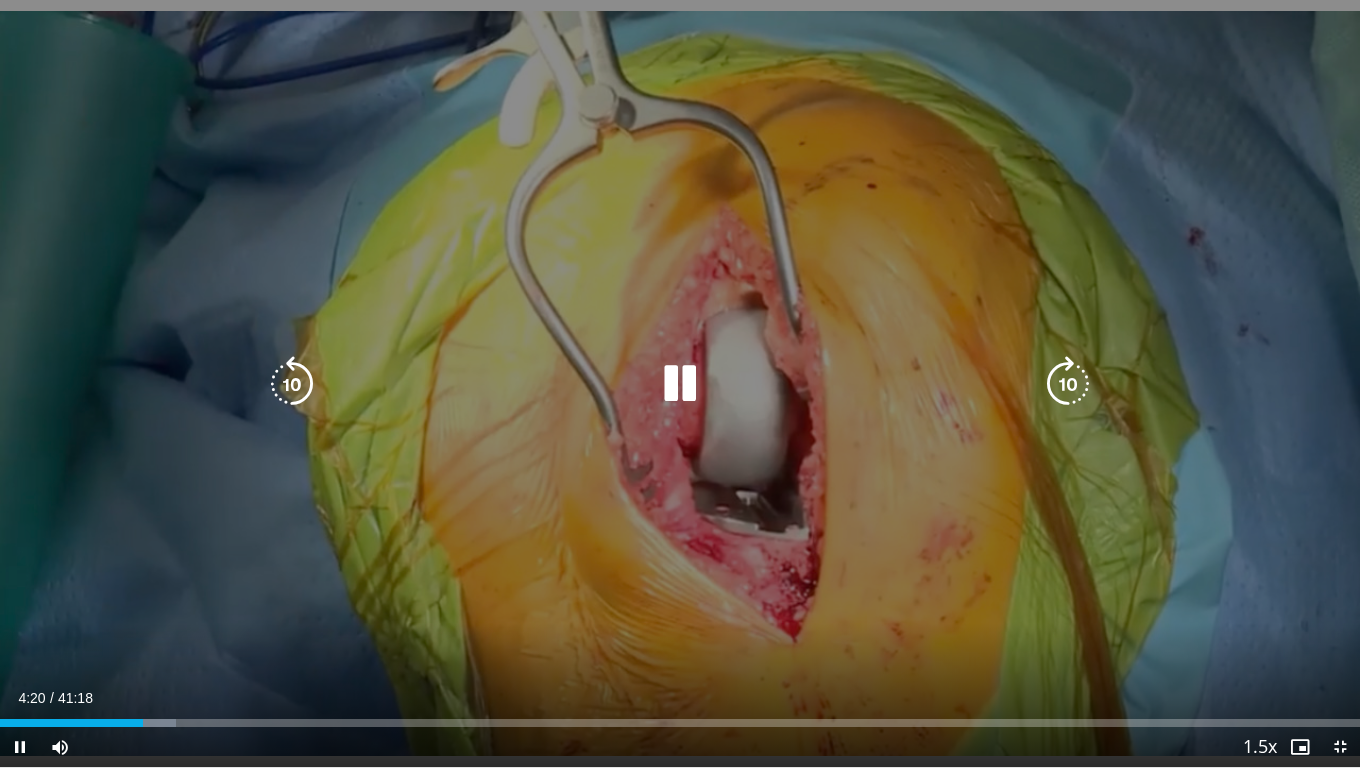 click at bounding box center (1068, 384) 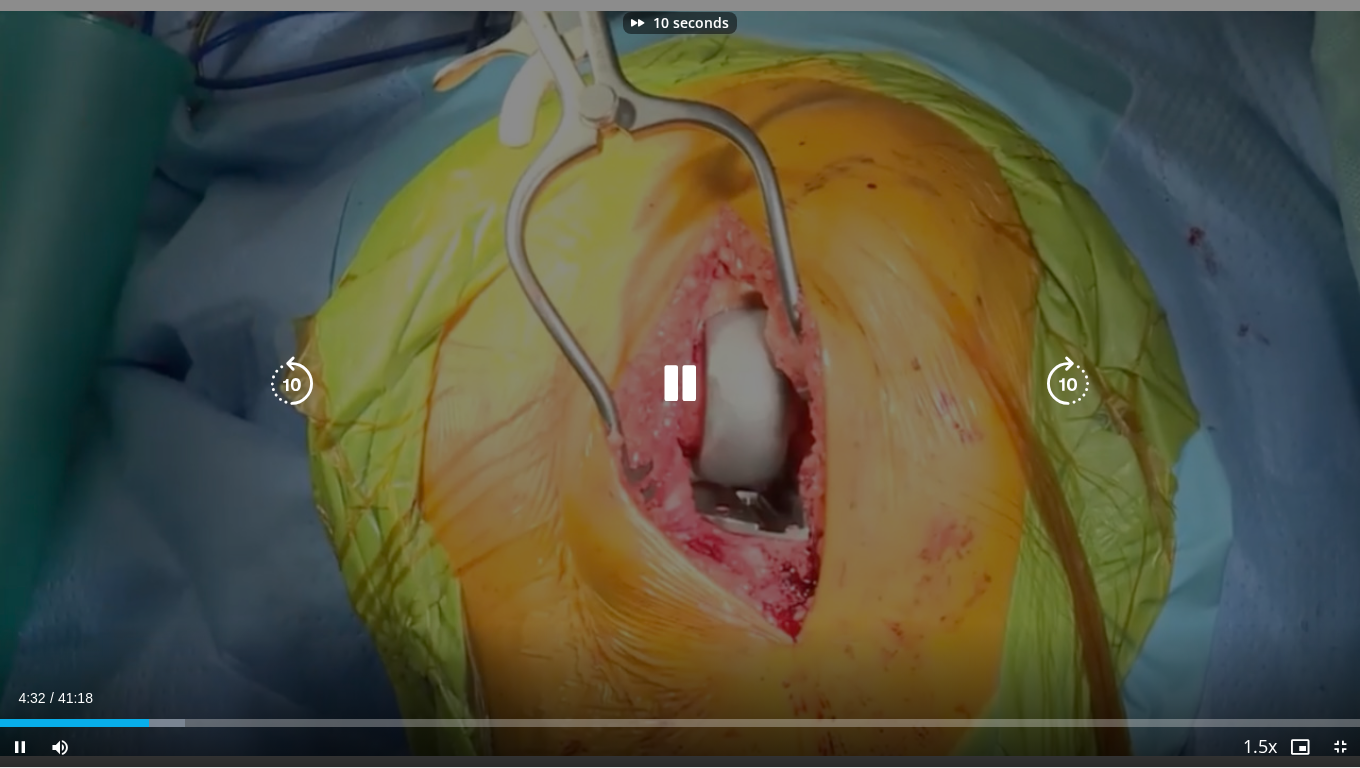 click at bounding box center [1068, 384] 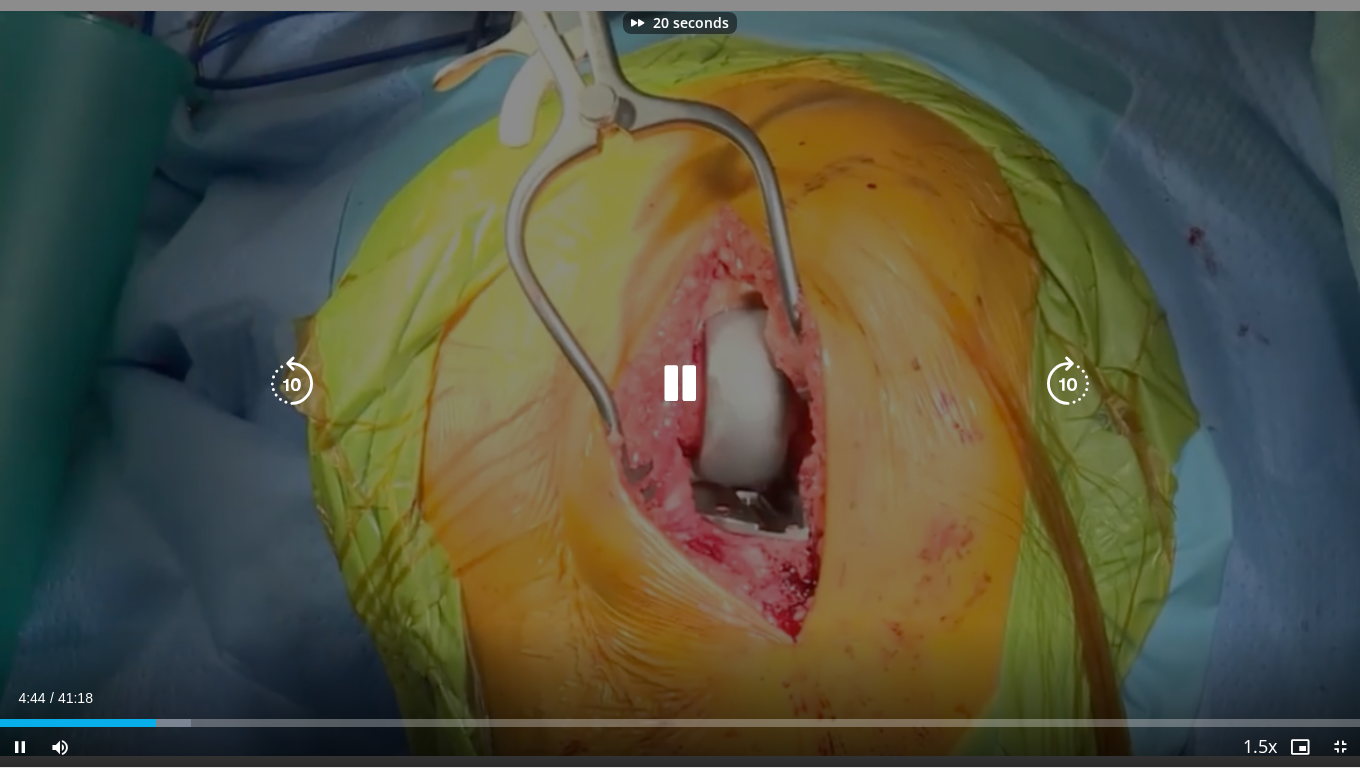 click at bounding box center (1068, 384) 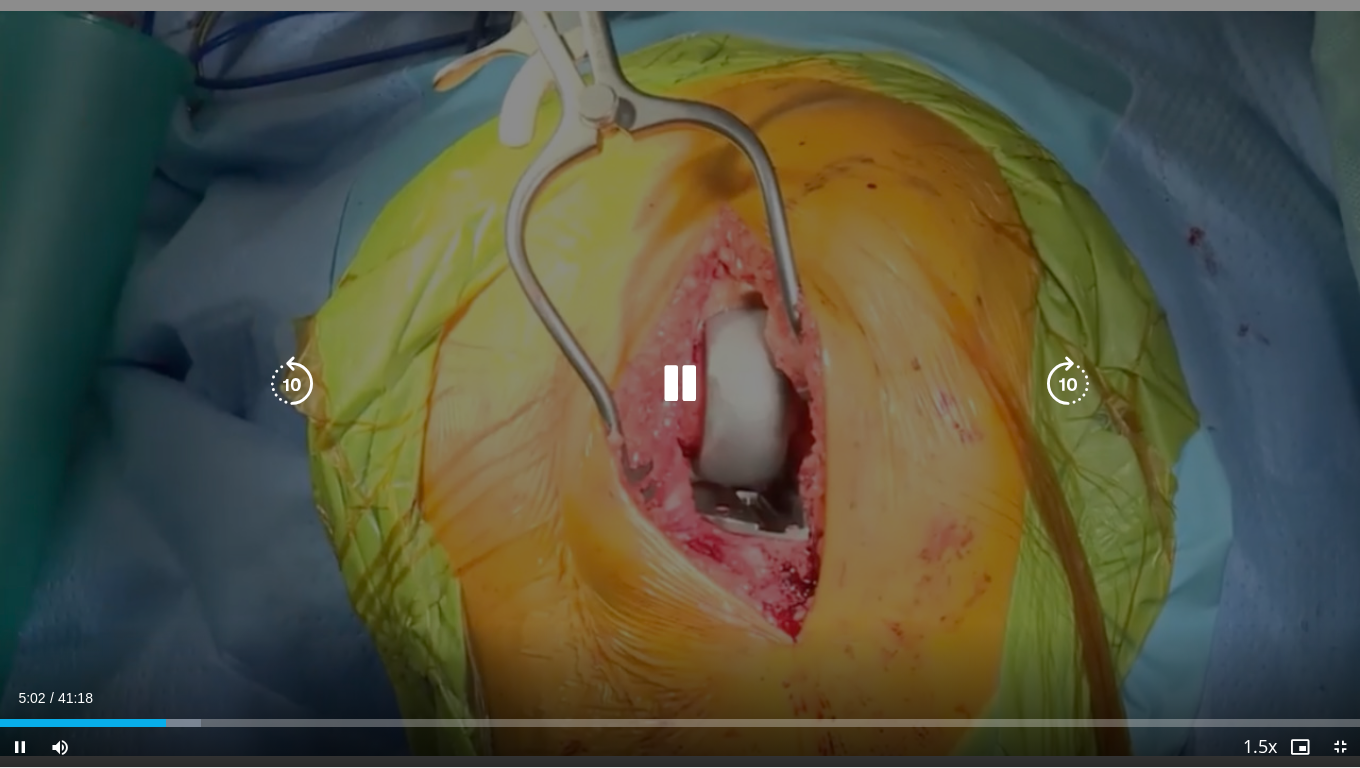 click at bounding box center [1068, 384] 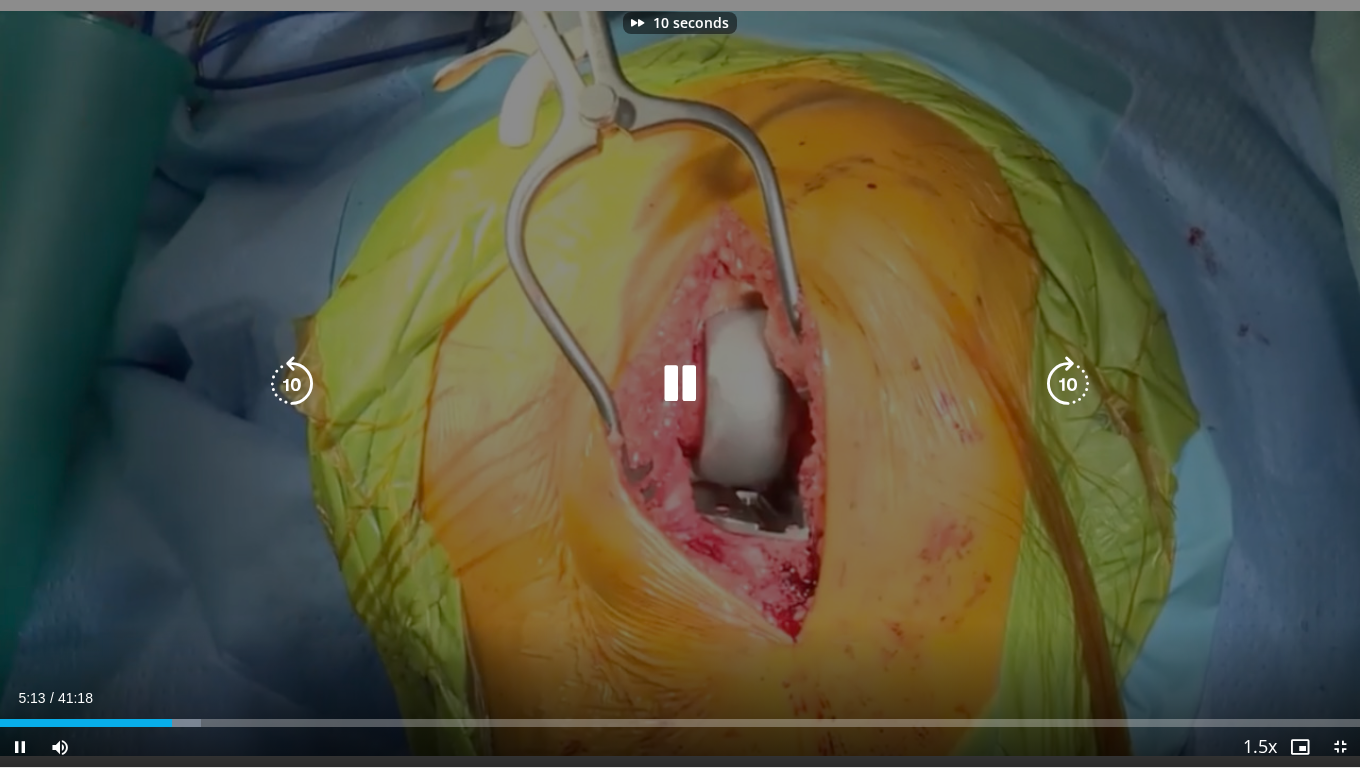 click at bounding box center [1068, 384] 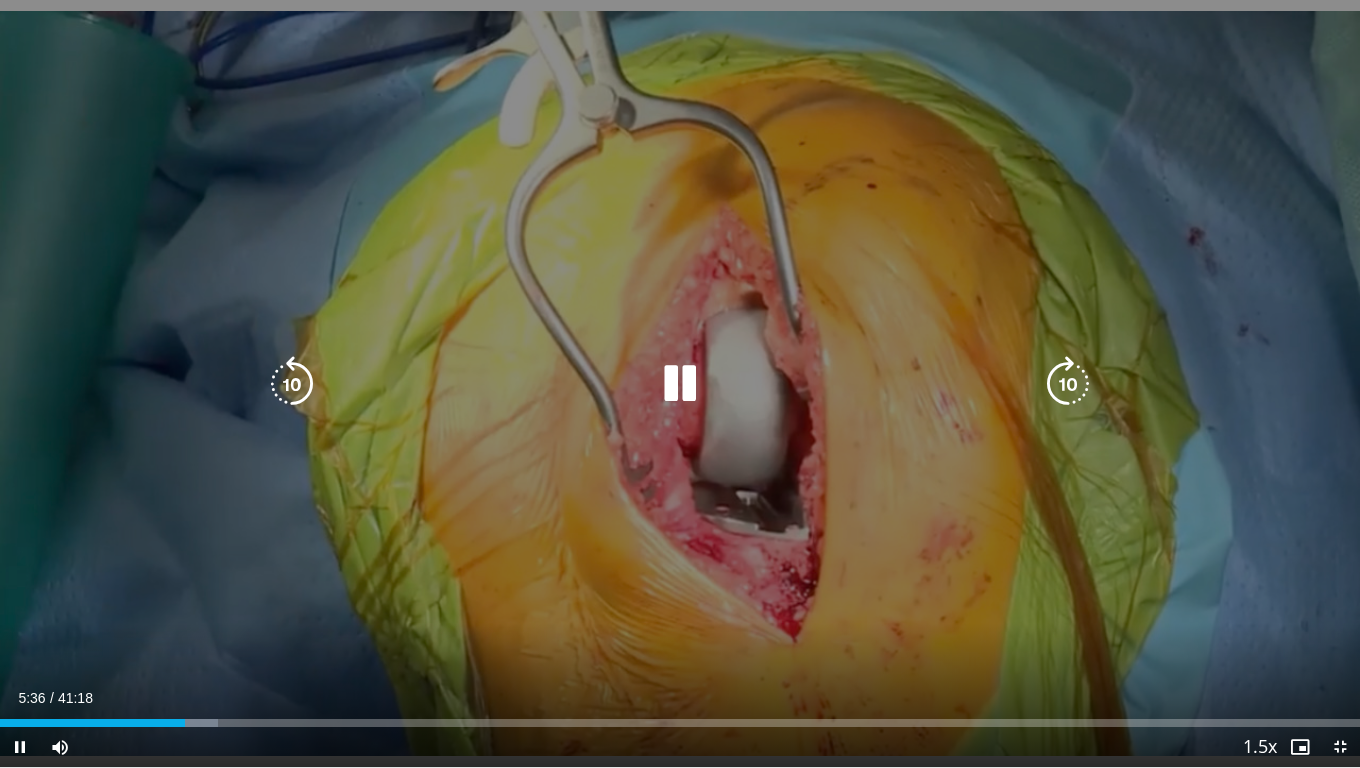 click at bounding box center (1068, 384) 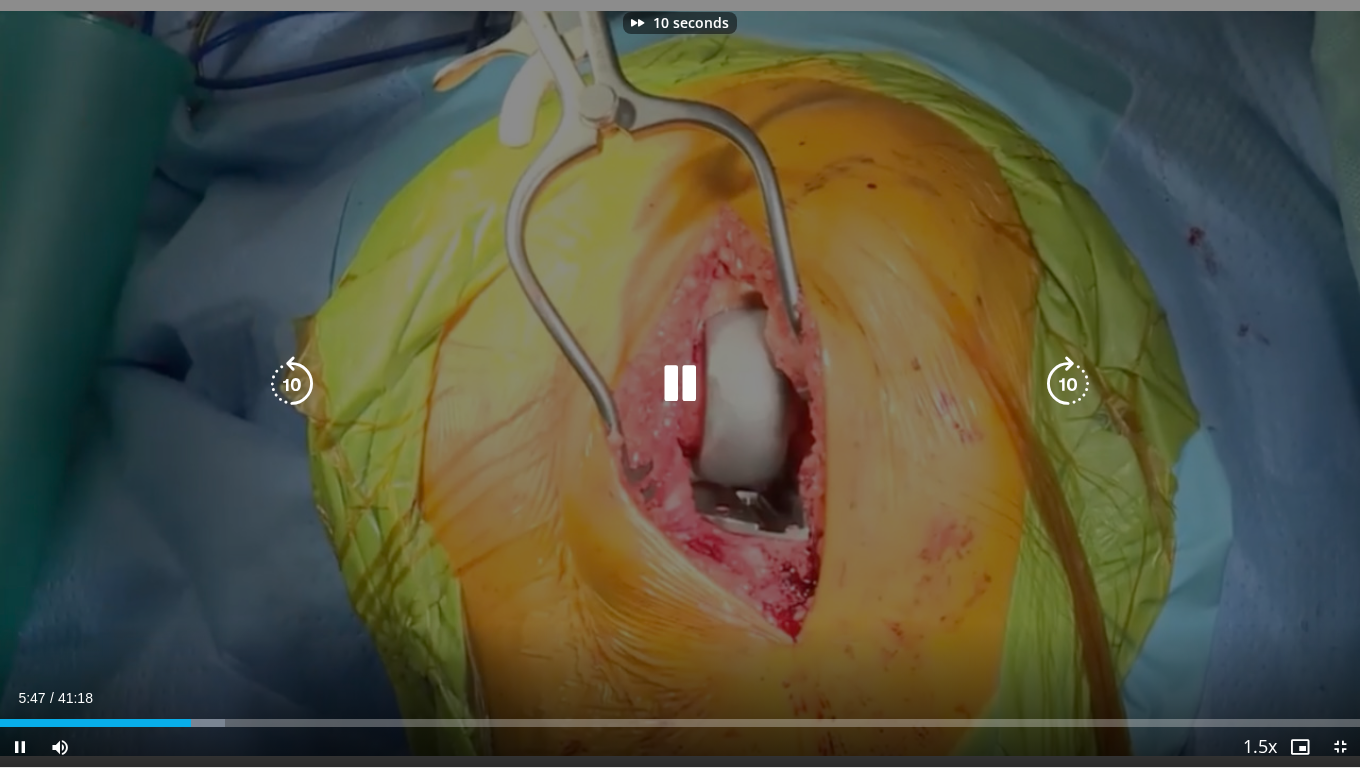 click at bounding box center [1068, 384] 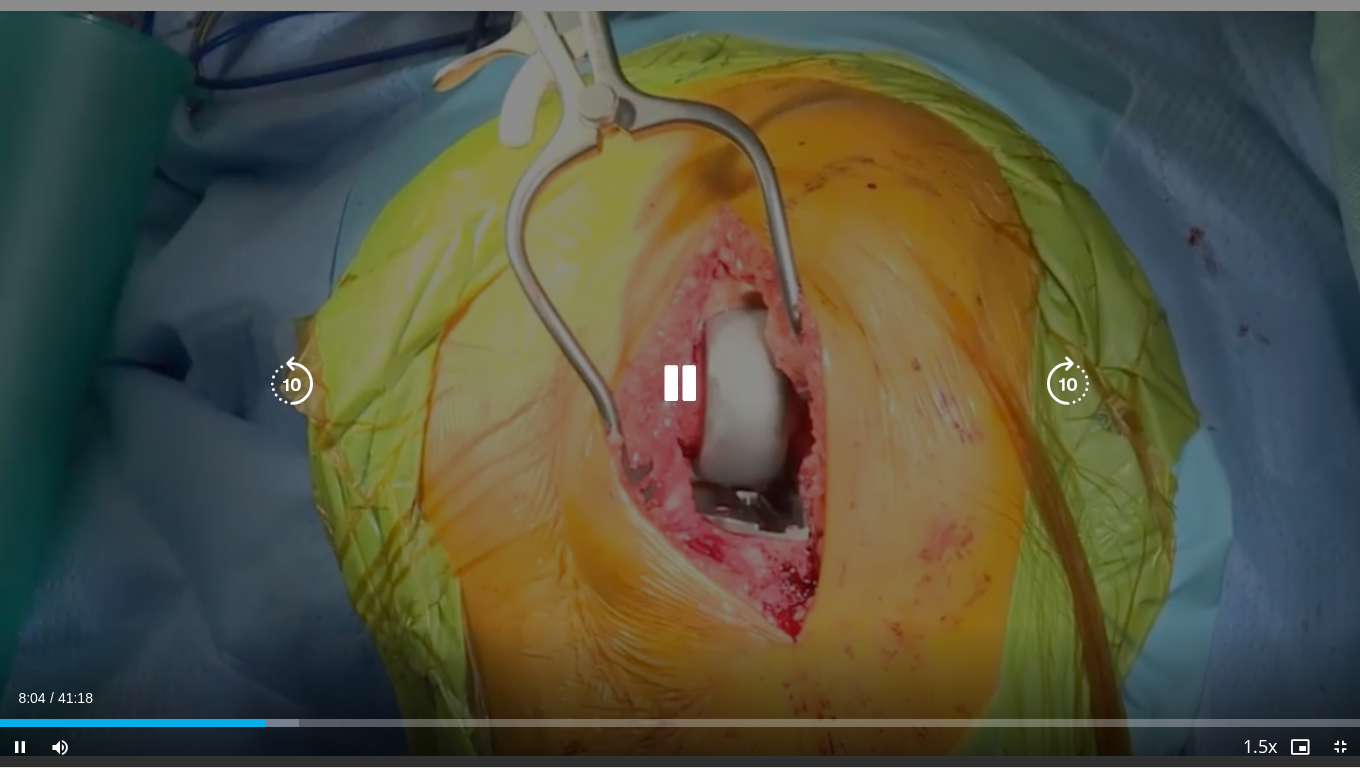 click at bounding box center (1068, 384) 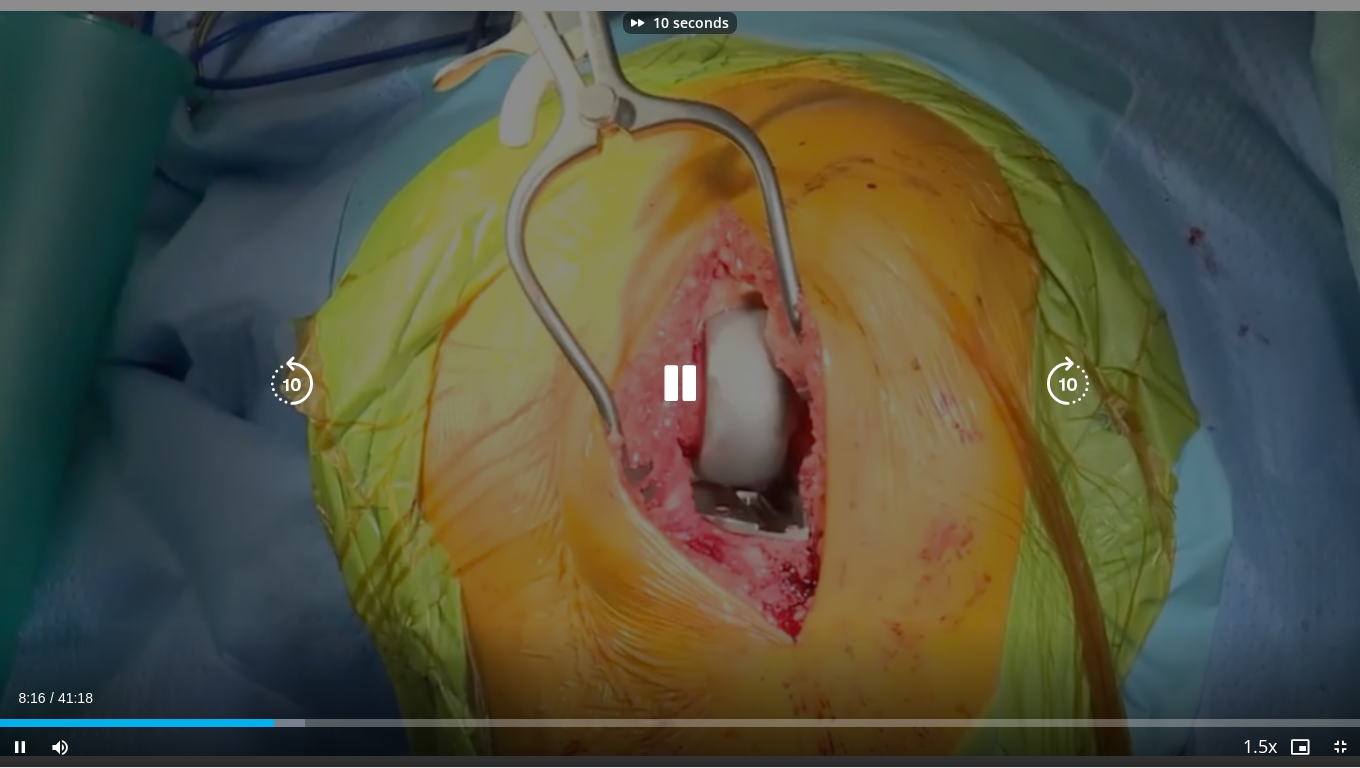 click at bounding box center [1068, 384] 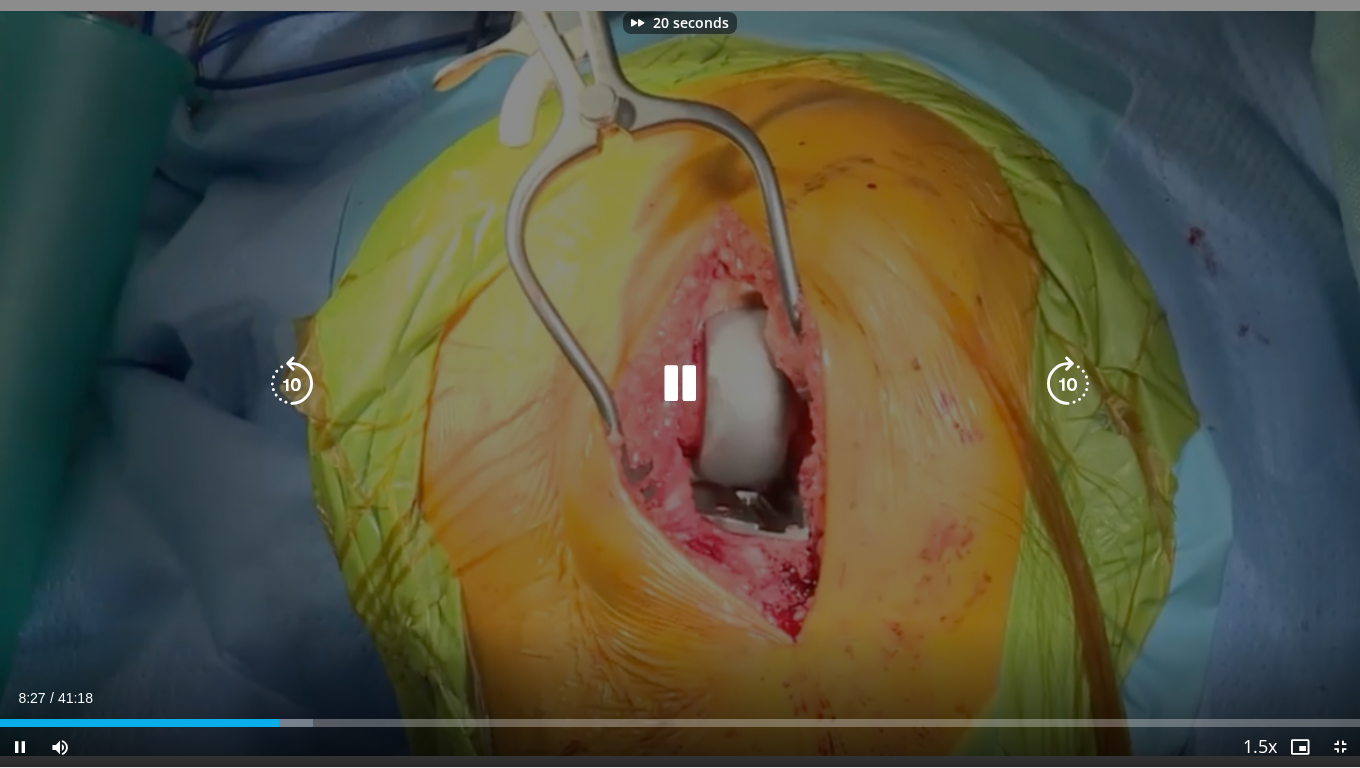 click at bounding box center [1068, 384] 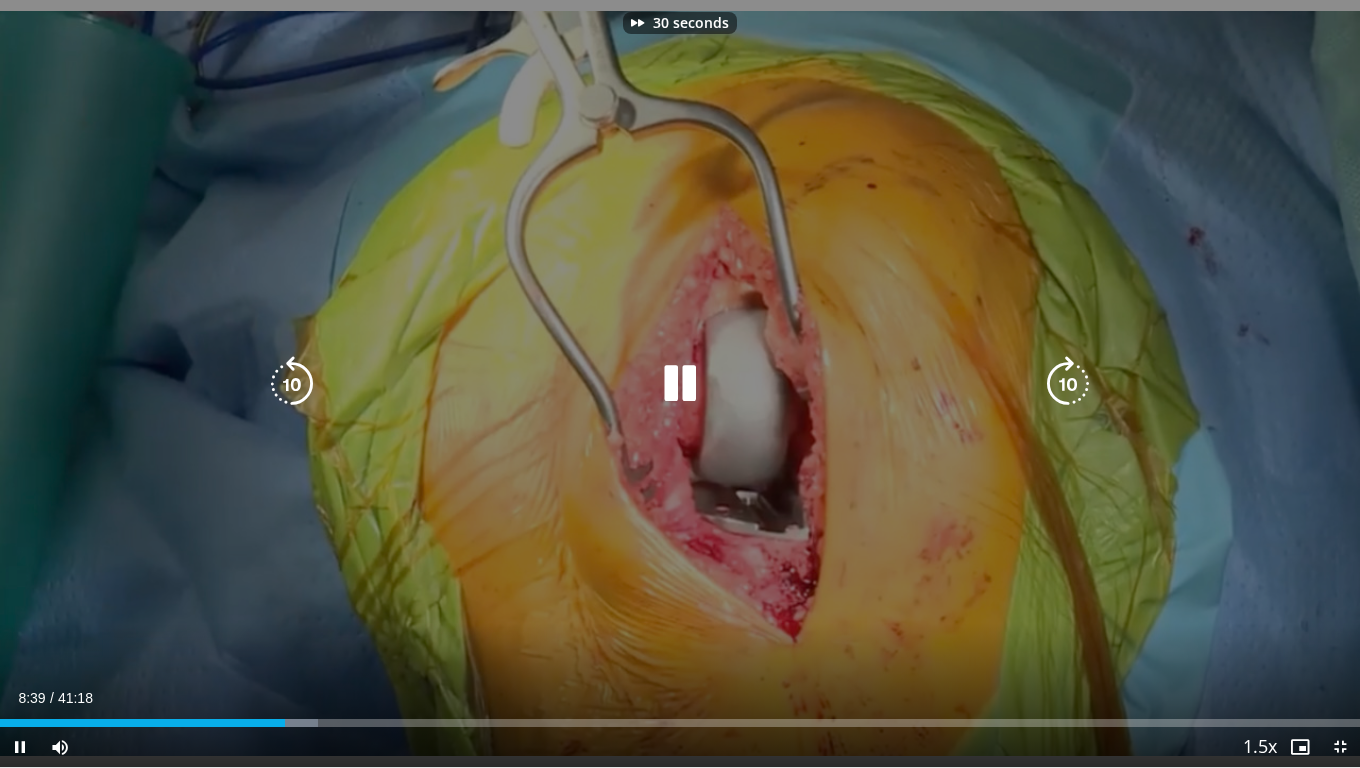 click at bounding box center (1068, 384) 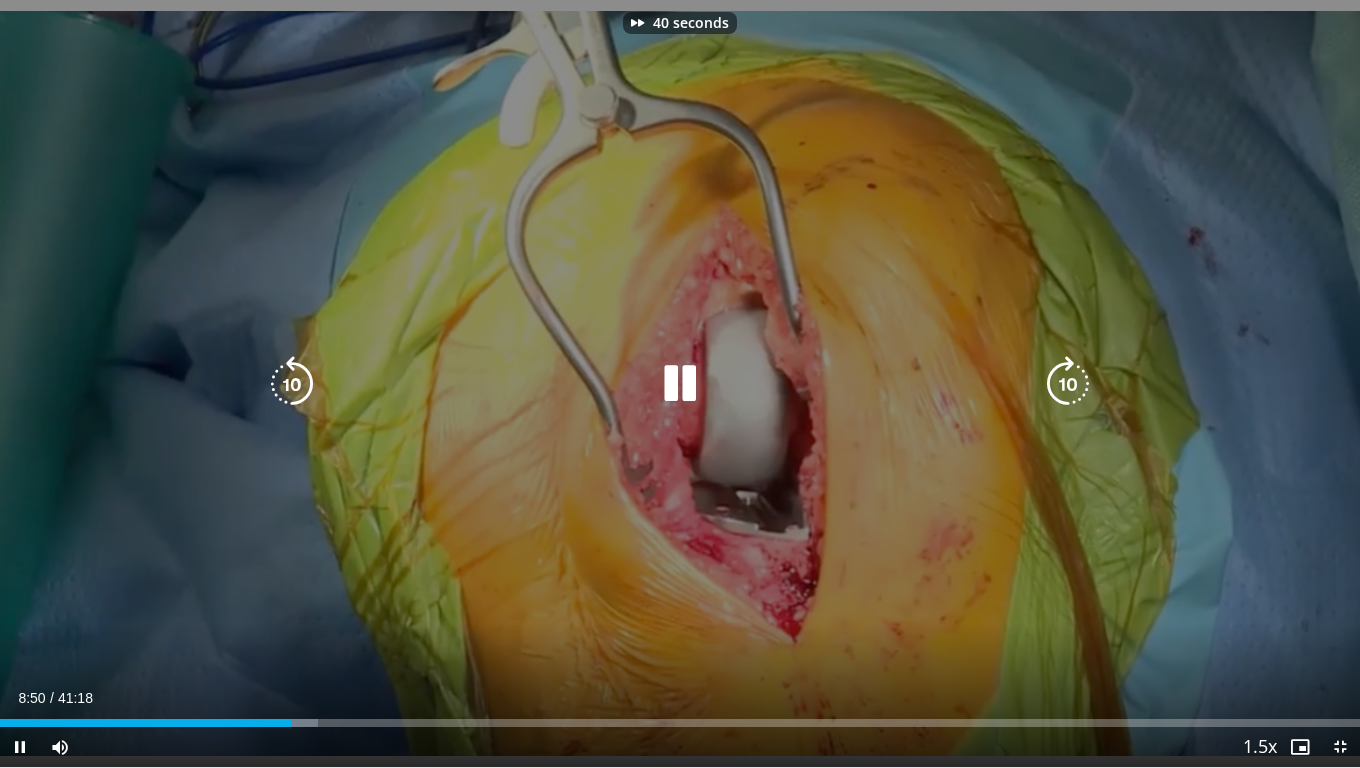 click at bounding box center (1068, 384) 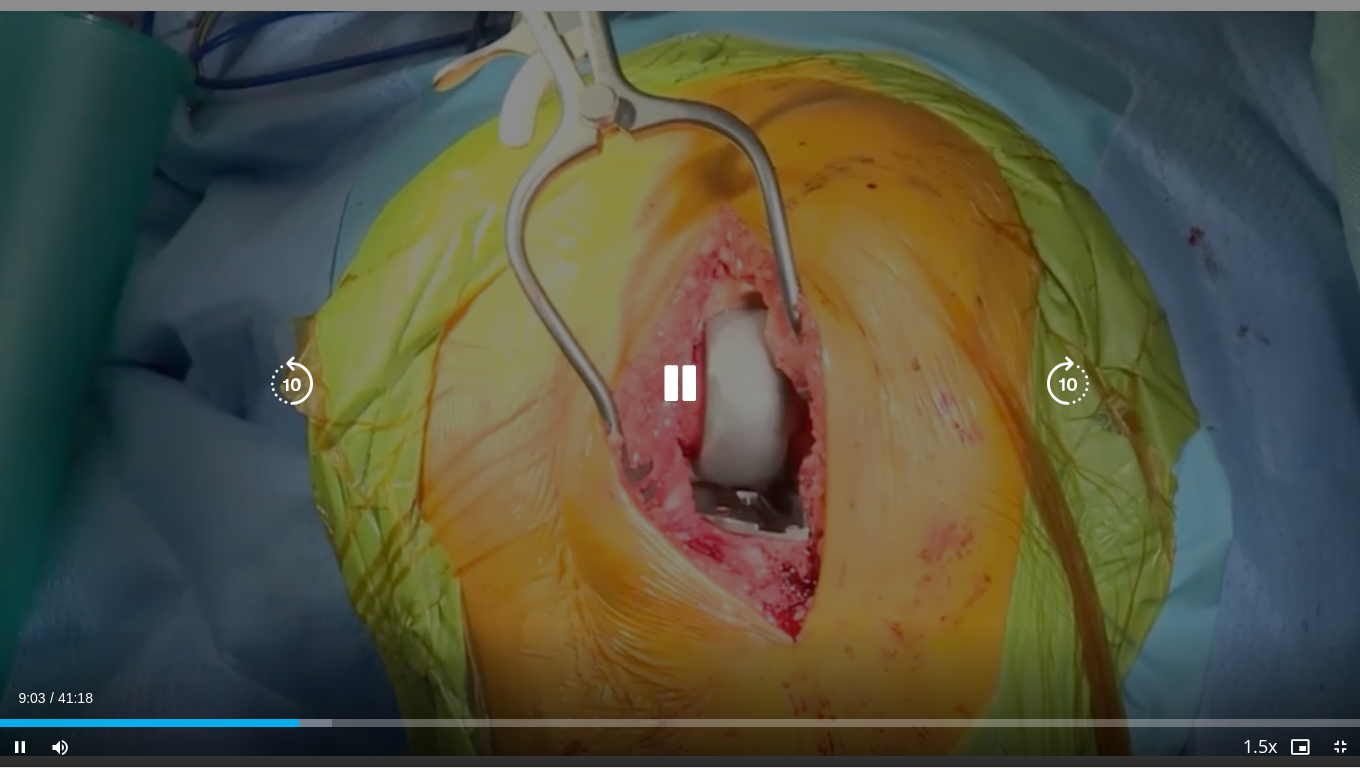 click at bounding box center [1068, 384] 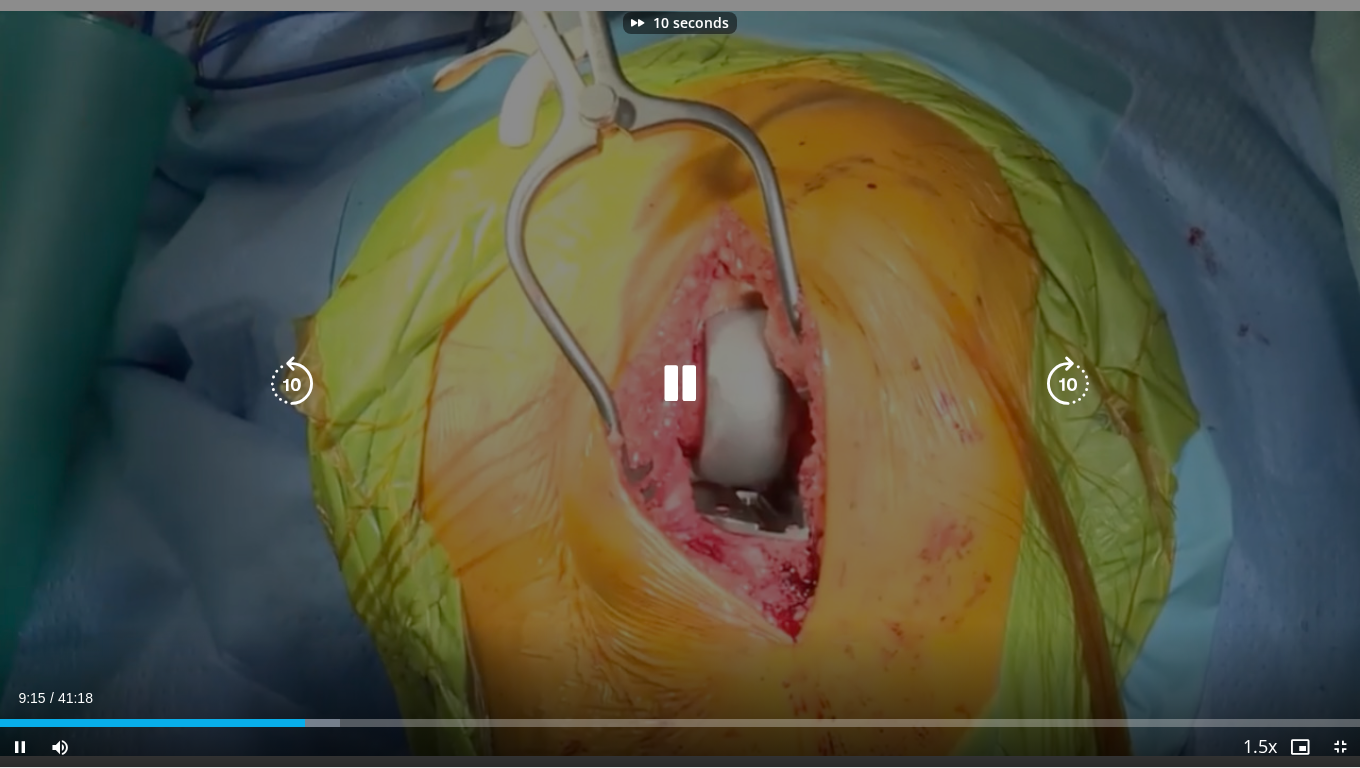 click at bounding box center [1068, 384] 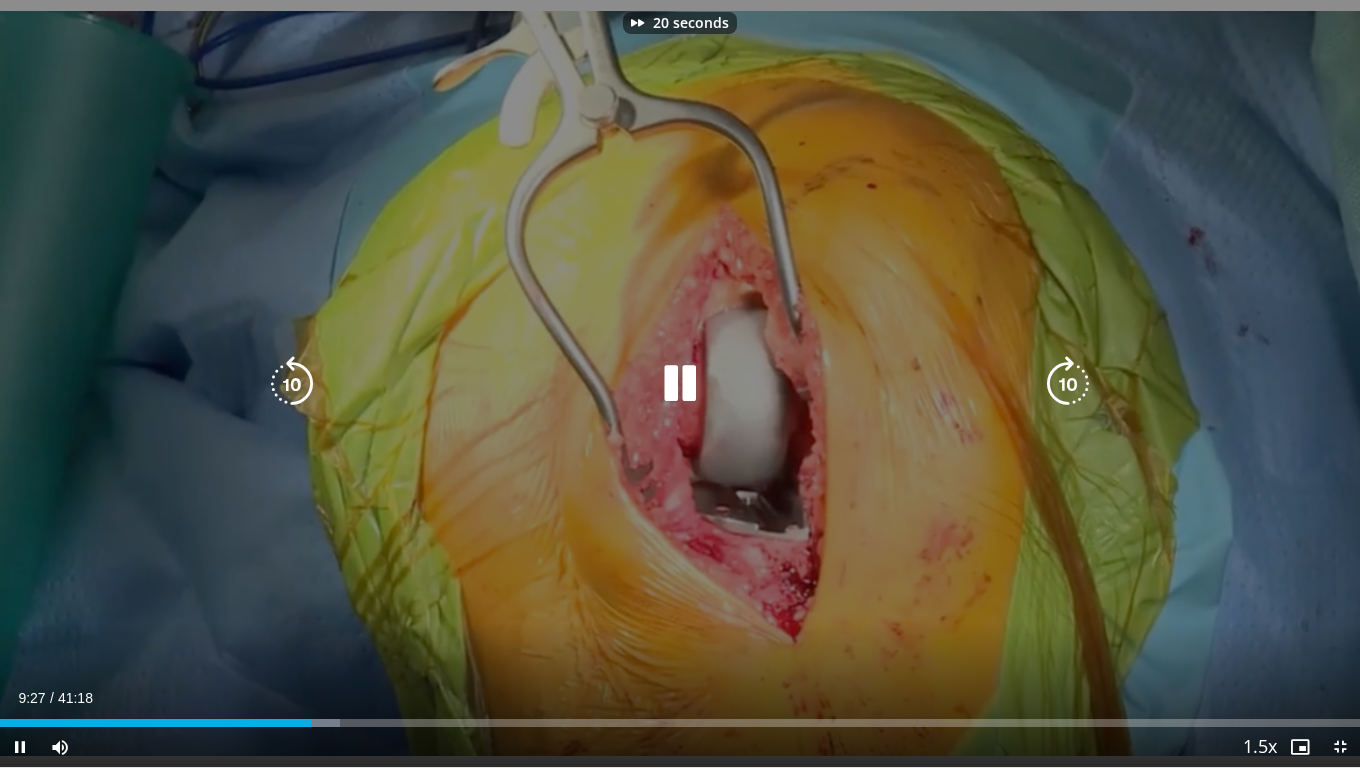 click at bounding box center (1068, 384) 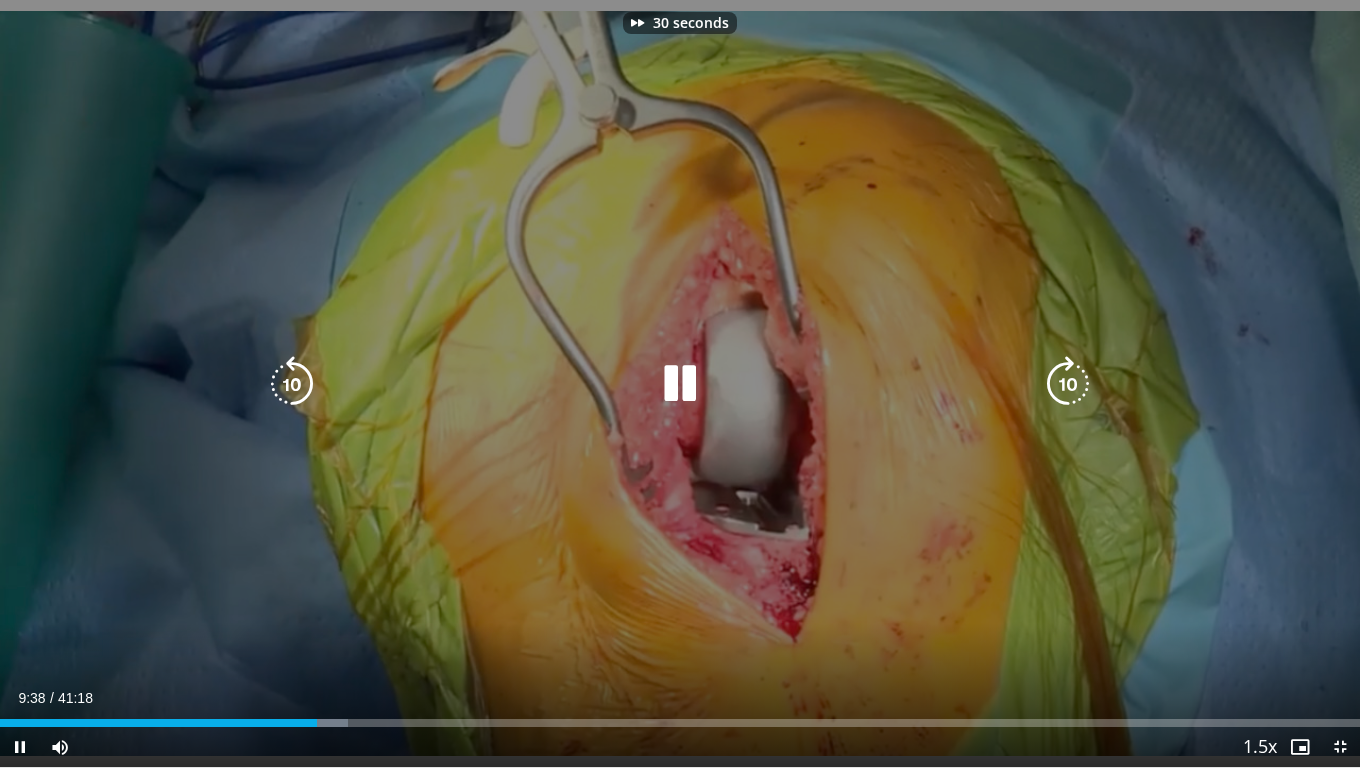 click at bounding box center (1068, 384) 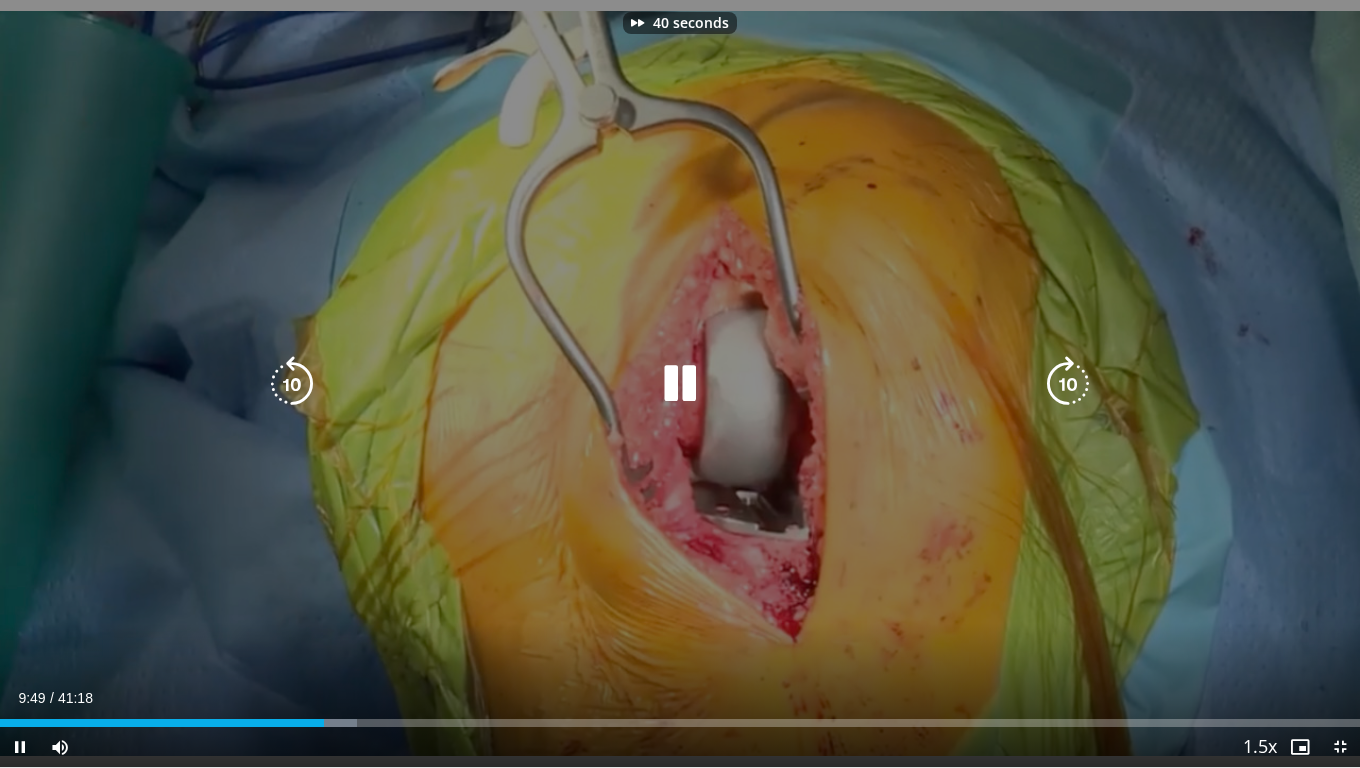 click at bounding box center [1068, 384] 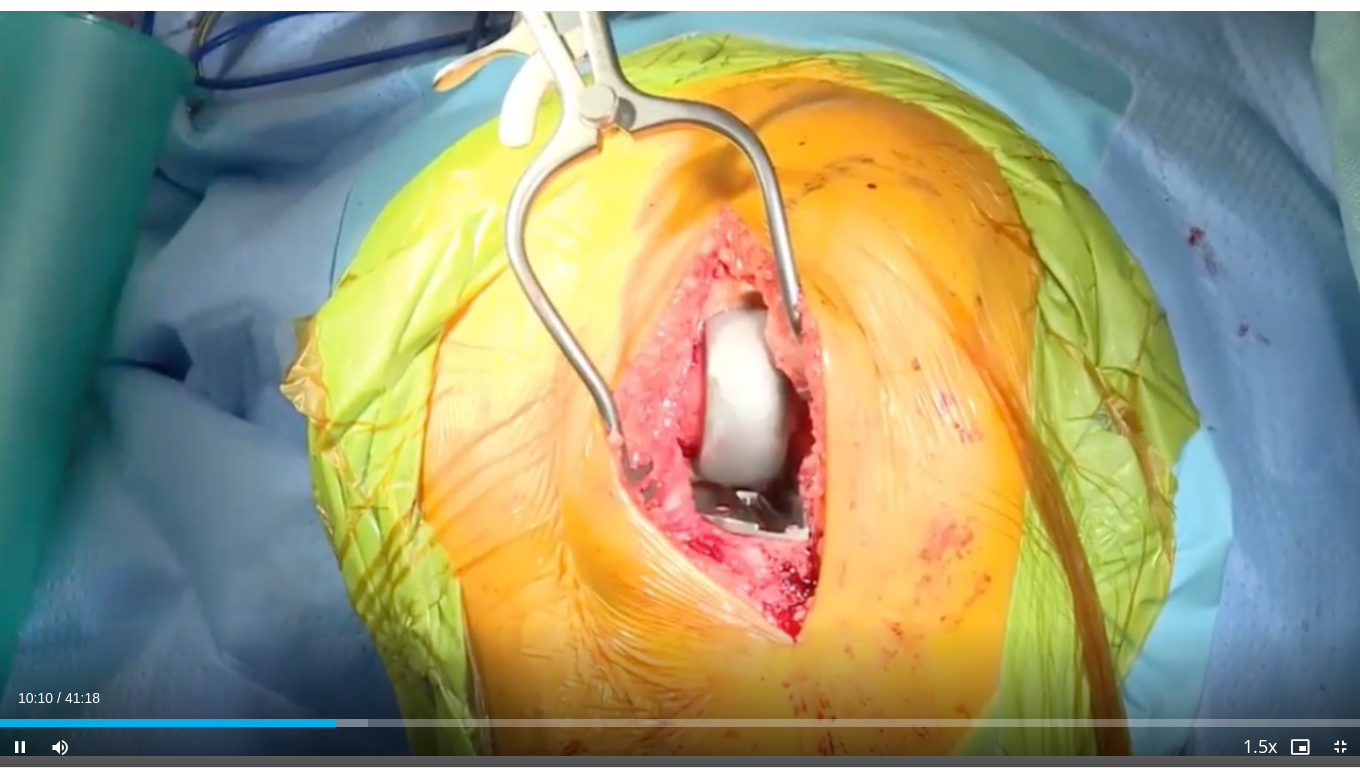 click on "50 seconds
Tap to unmute" at bounding box center (680, 383) 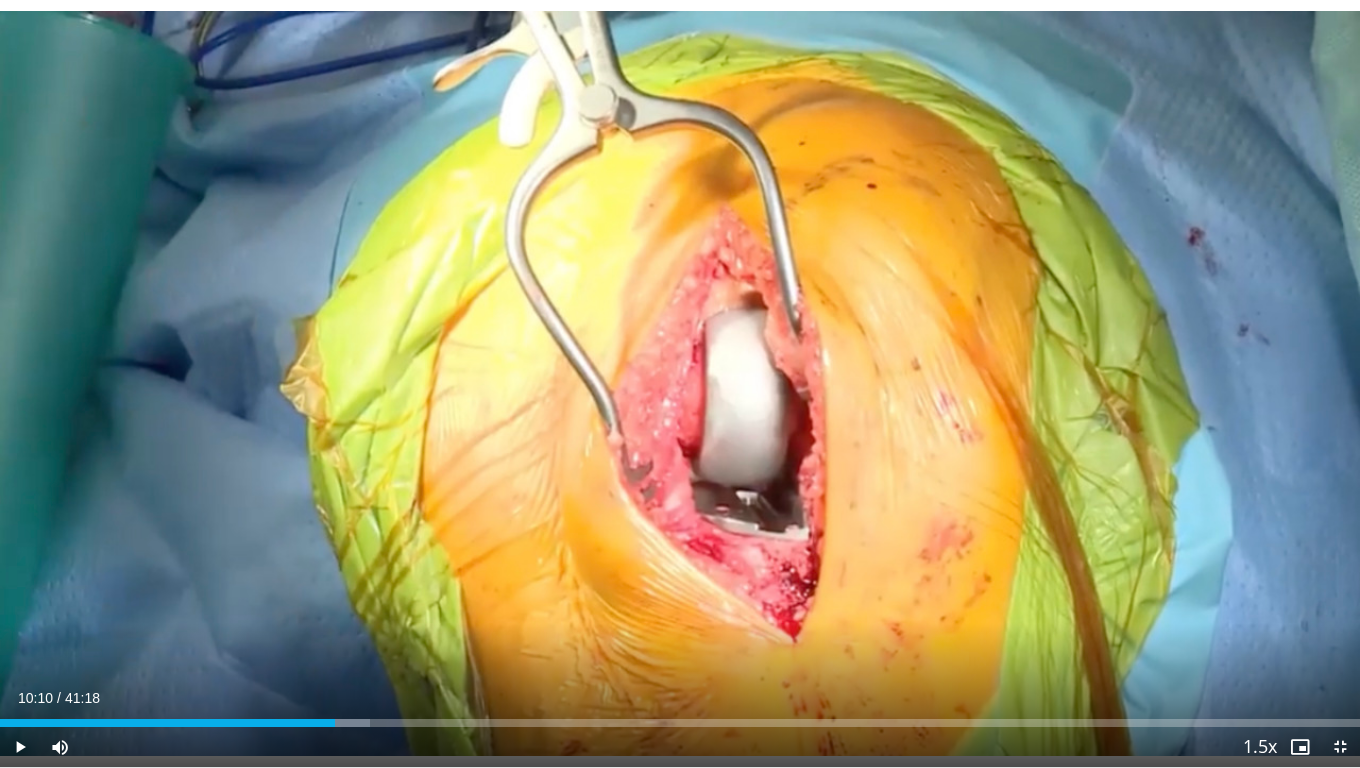 click on "50 seconds
Tap to unmute" at bounding box center [680, 383] 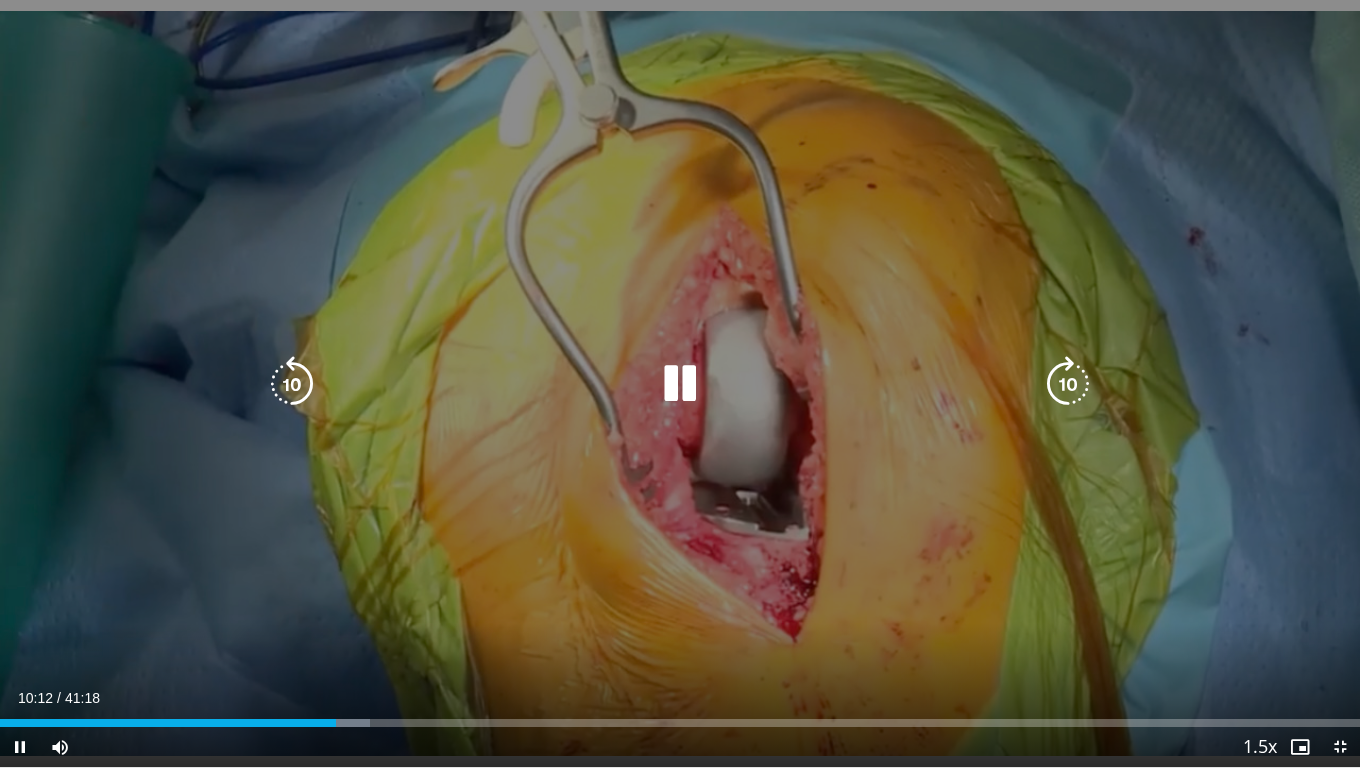 click at bounding box center [1068, 384] 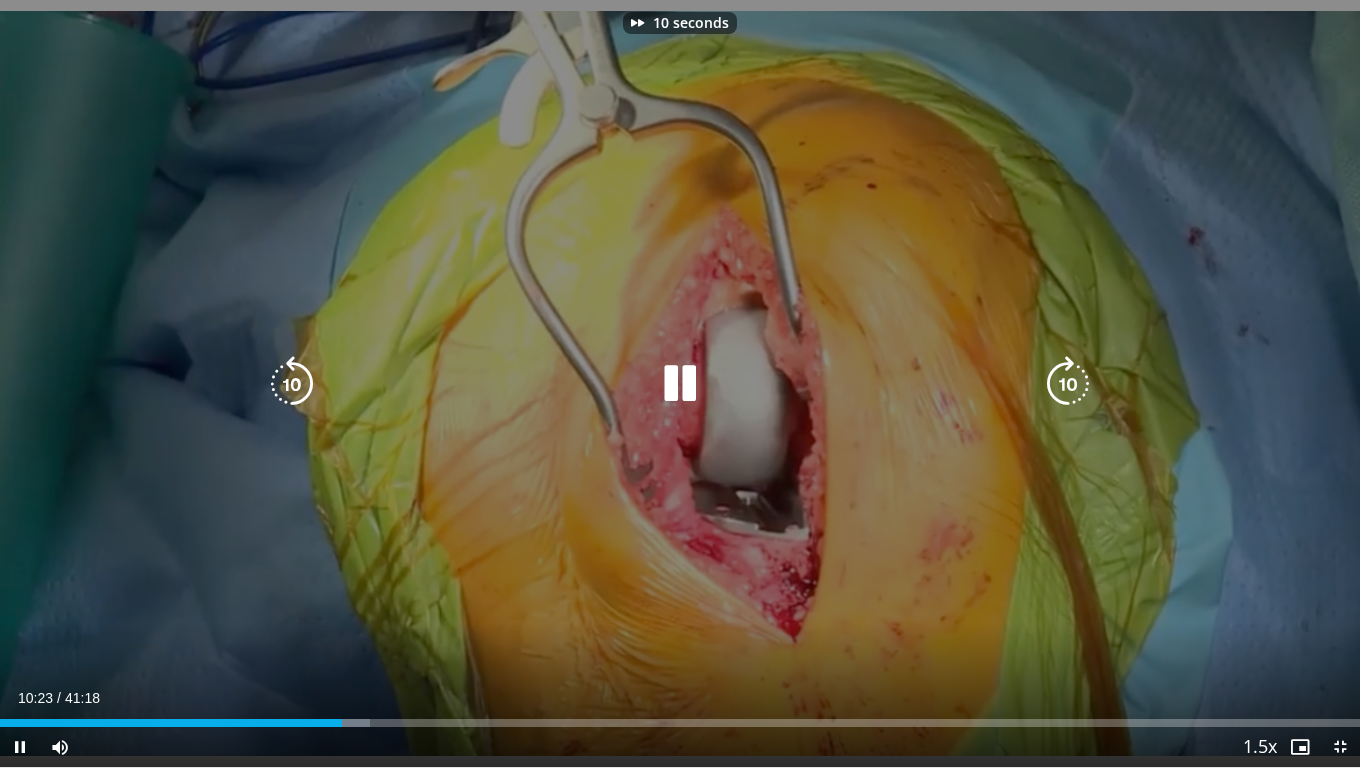 click at bounding box center (1068, 384) 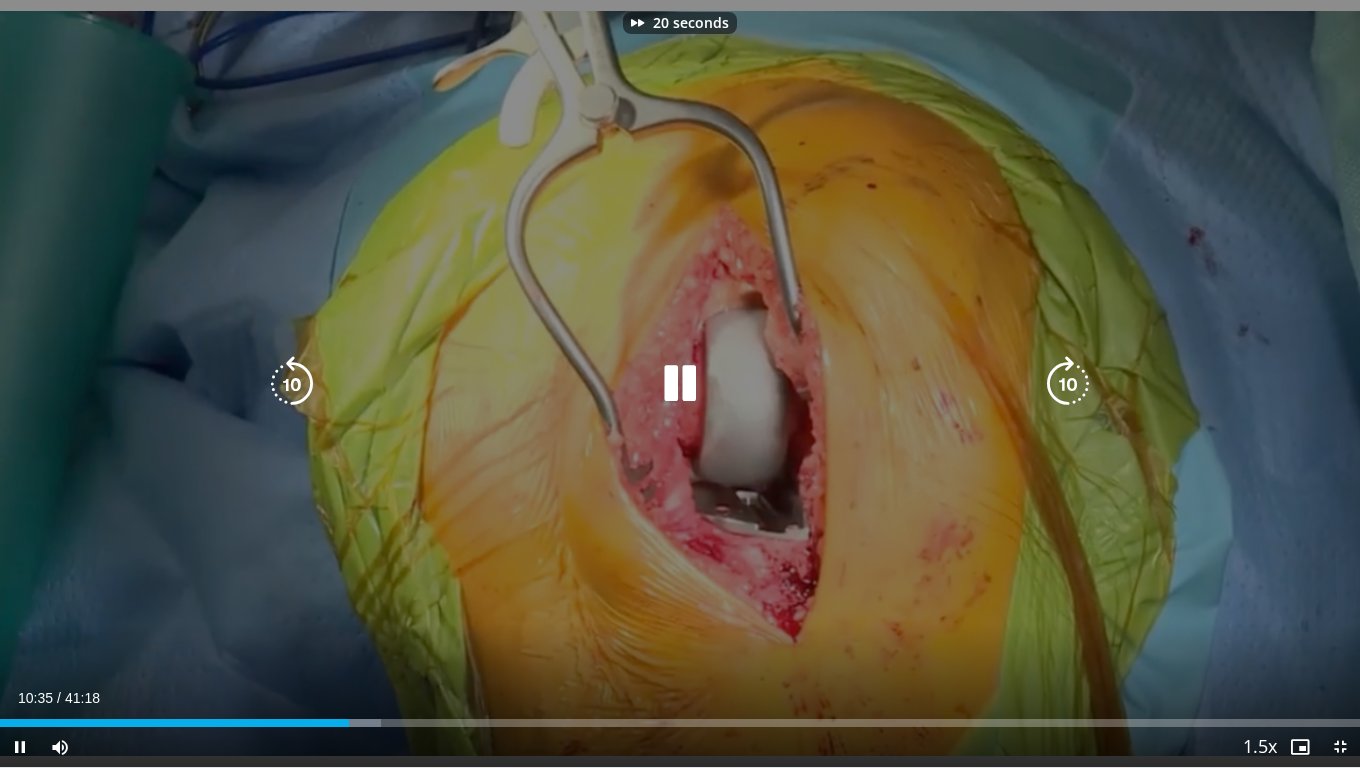 click at bounding box center [1068, 384] 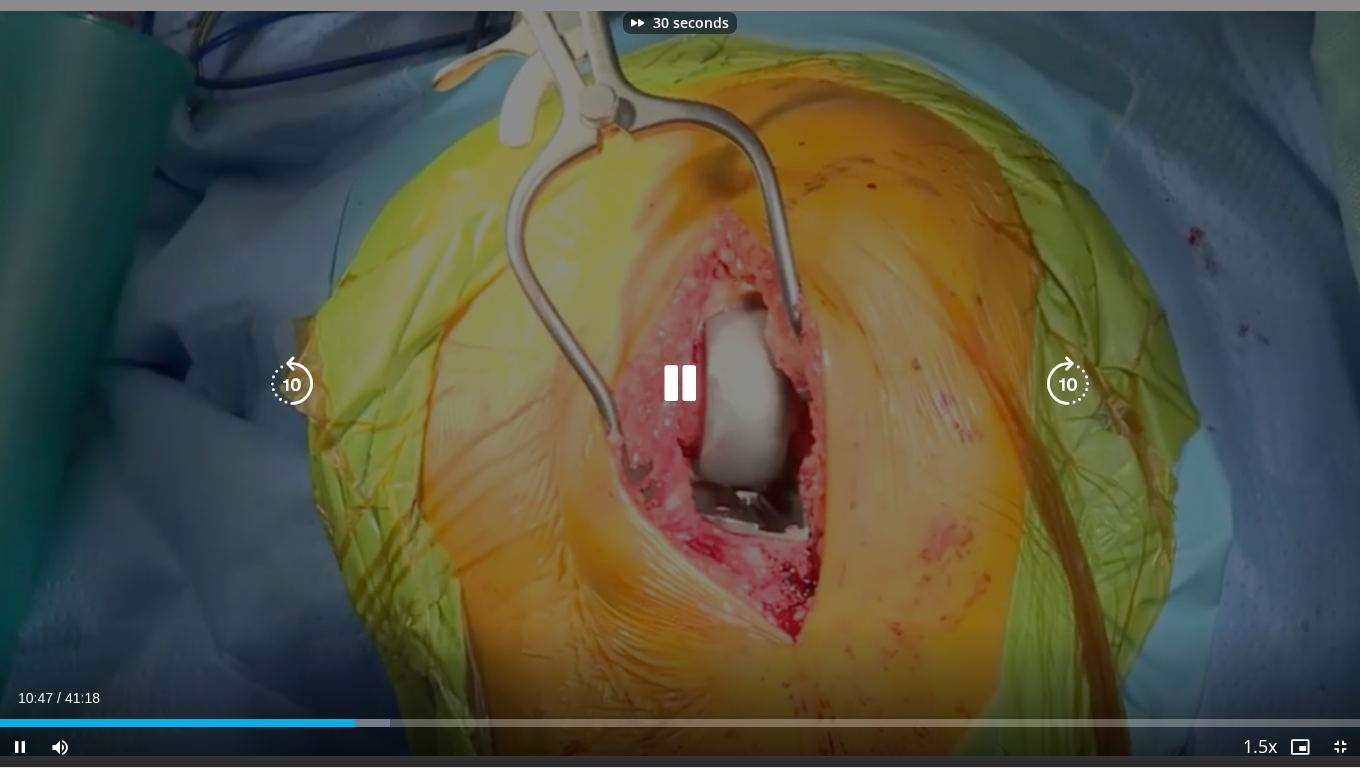 click at bounding box center [1068, 384] 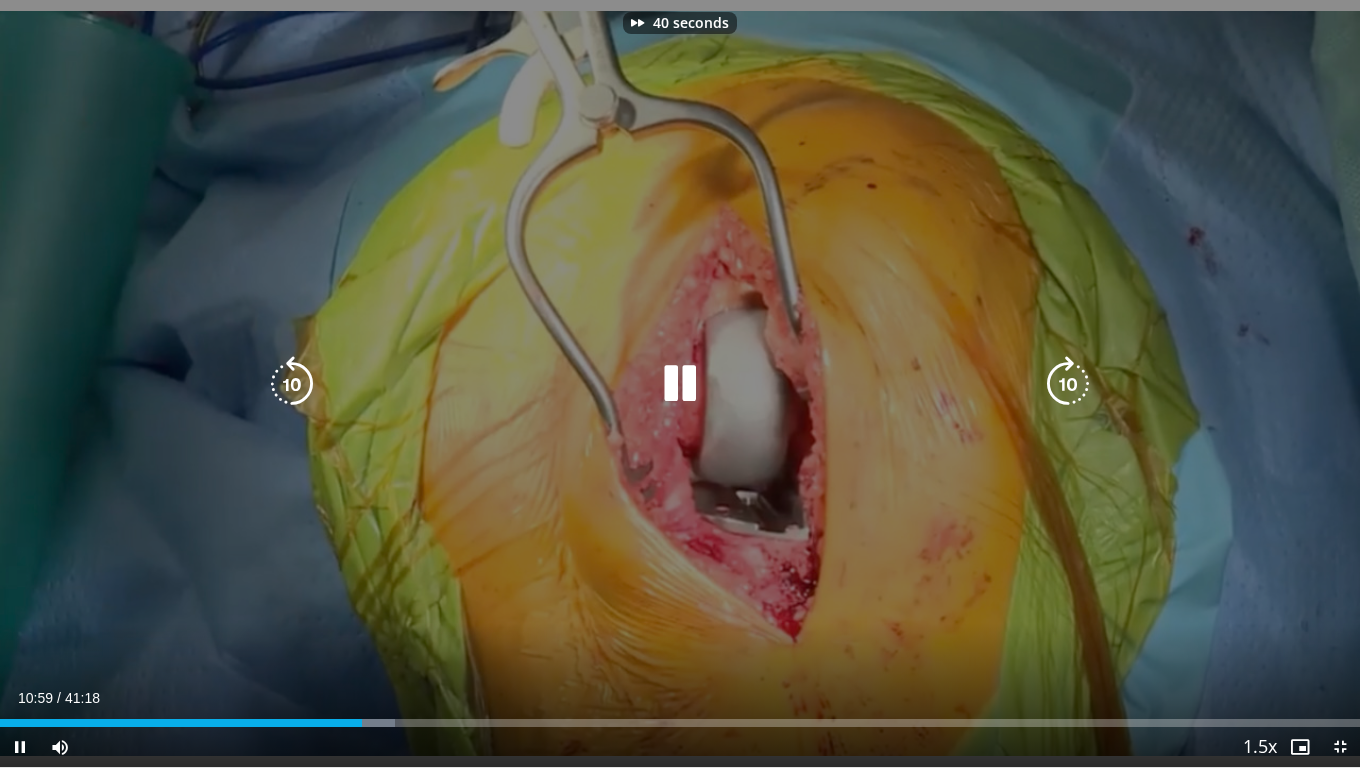 click at bounding box center [1068, 384] 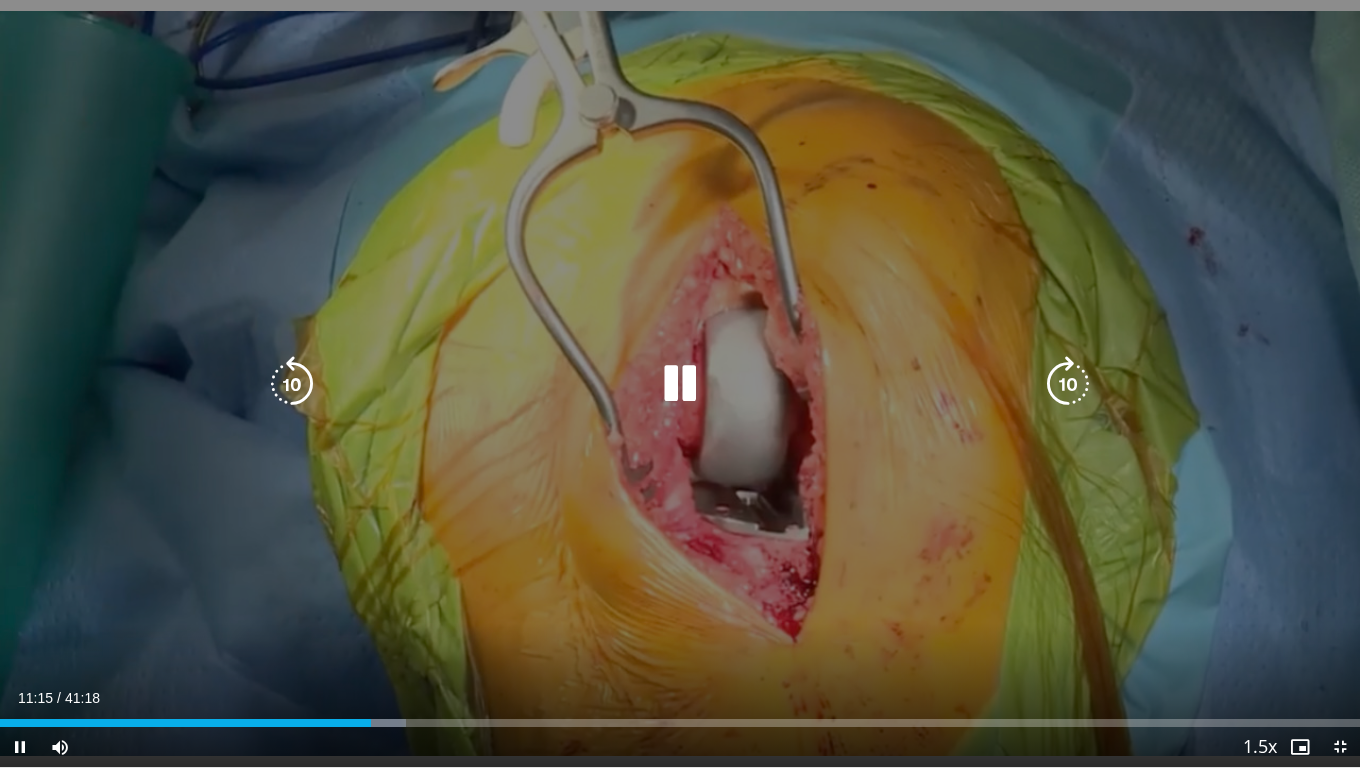 click at bounding box center [1068, 384] 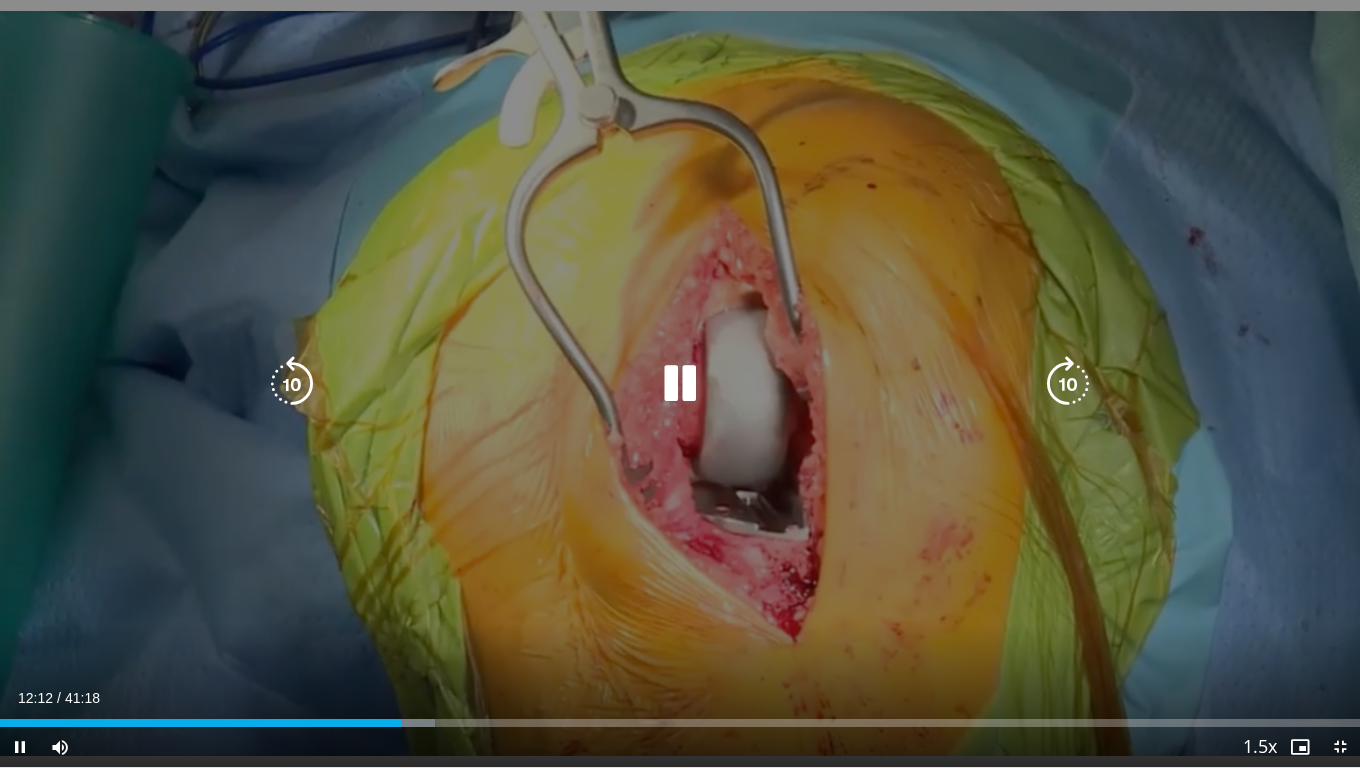 click at bounding box center [1068, 384] 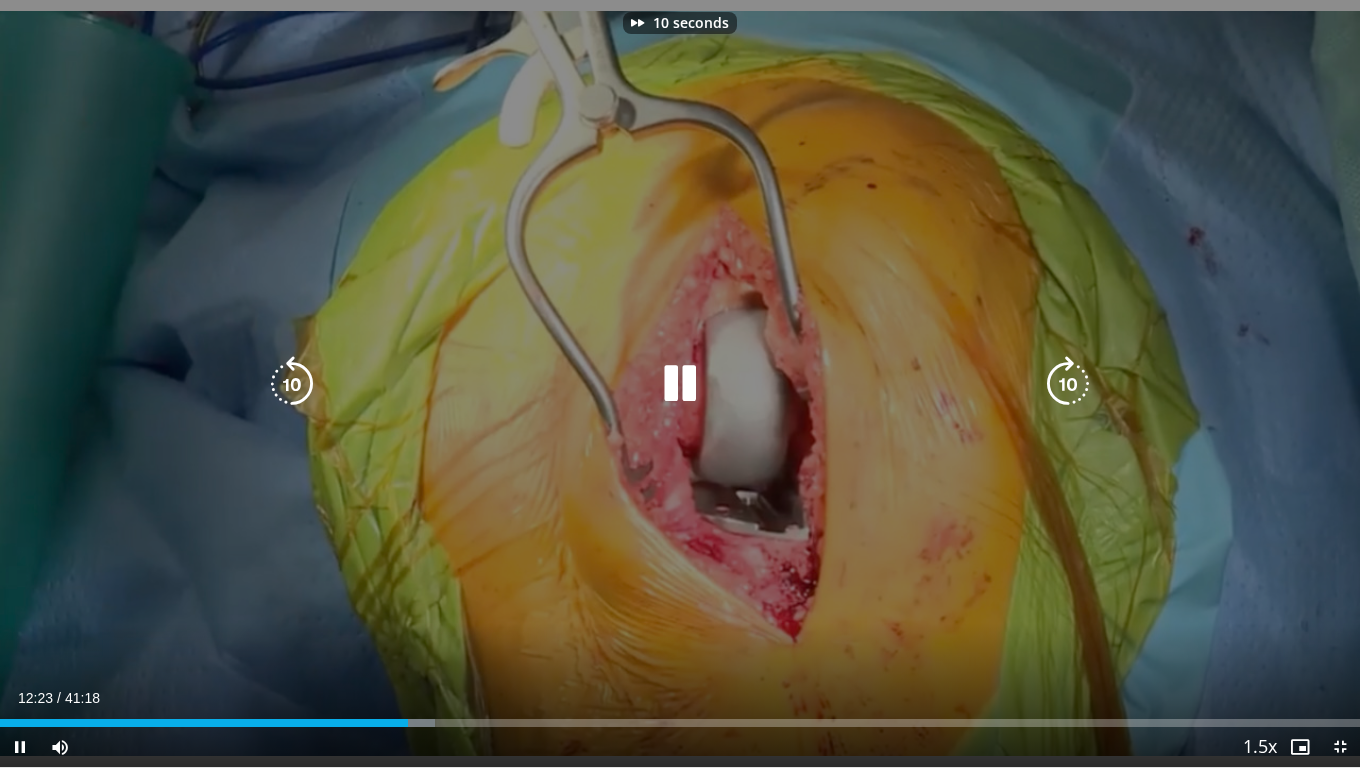 click at bounding box center [1068, 384] 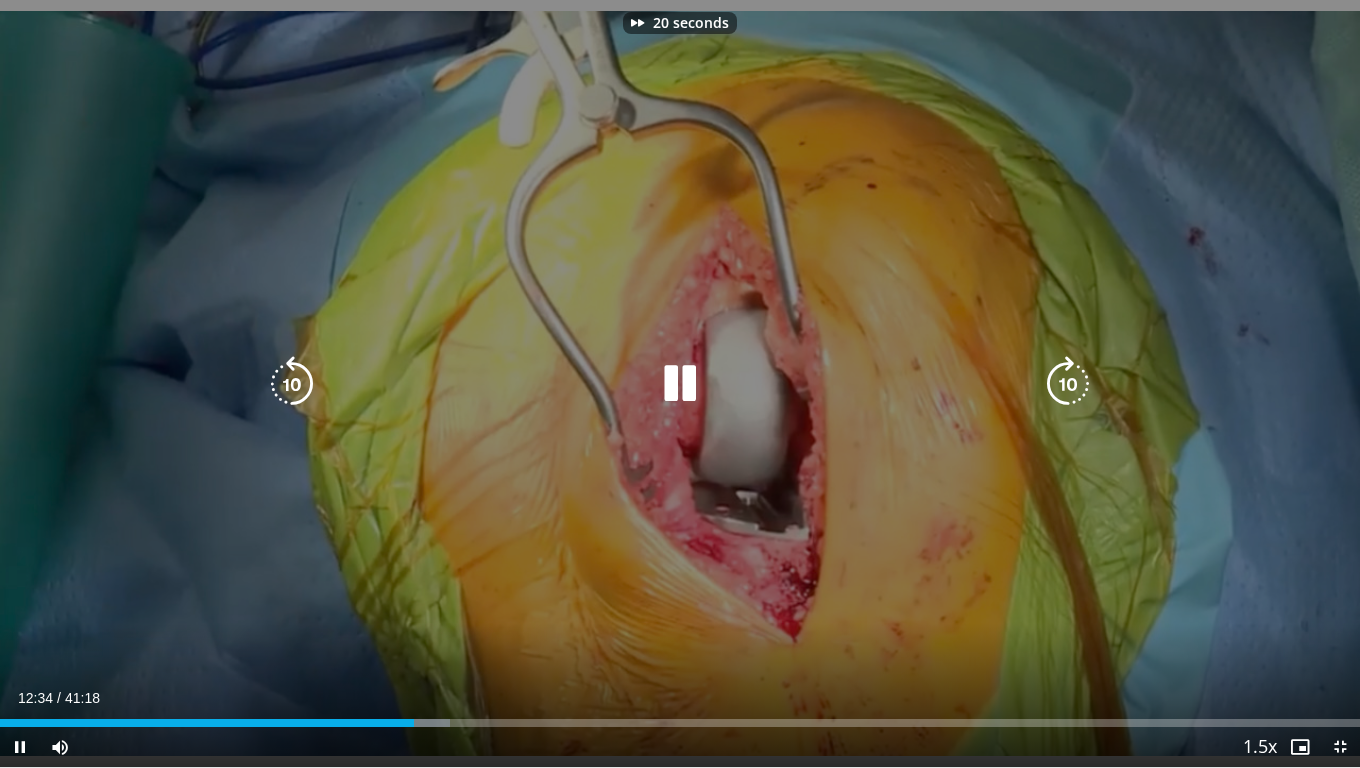 click at bounding box center (1068, 384) 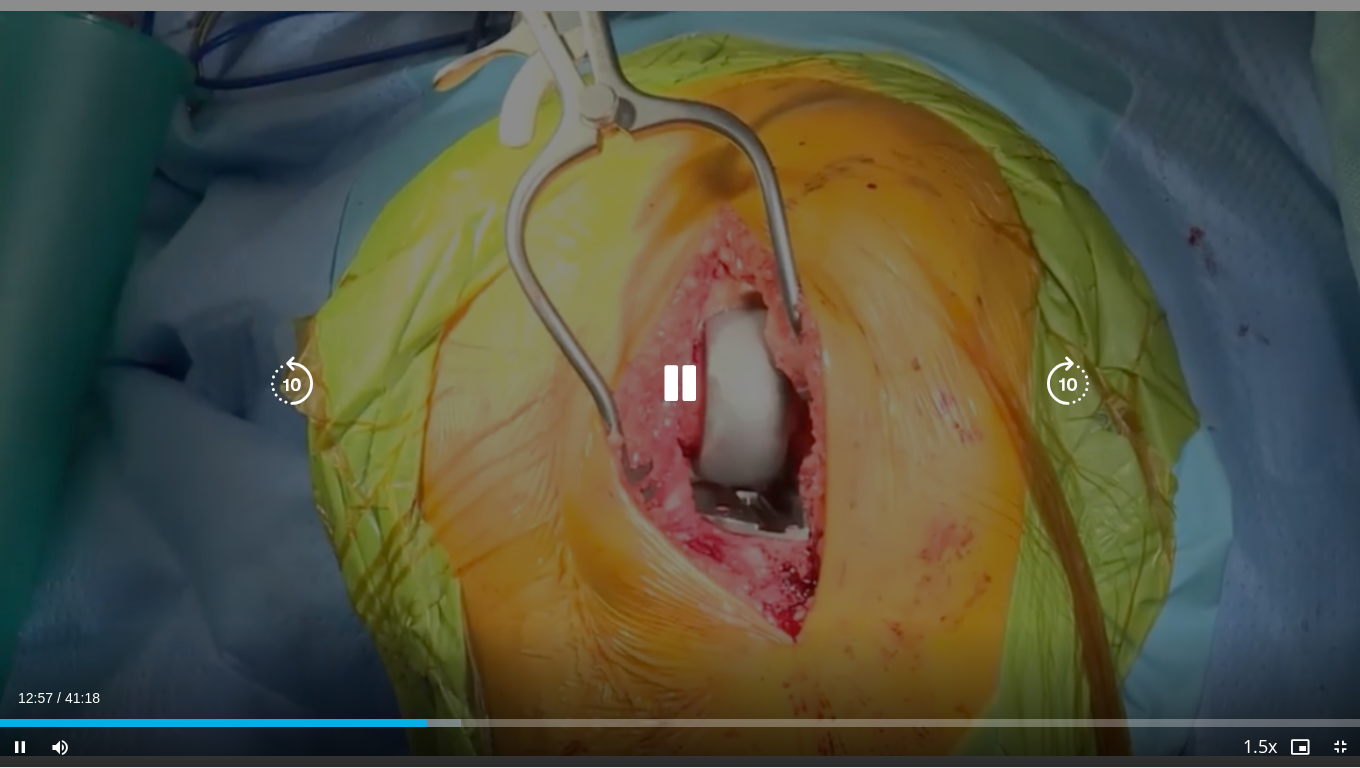 click at bounding box center [1068, 384] 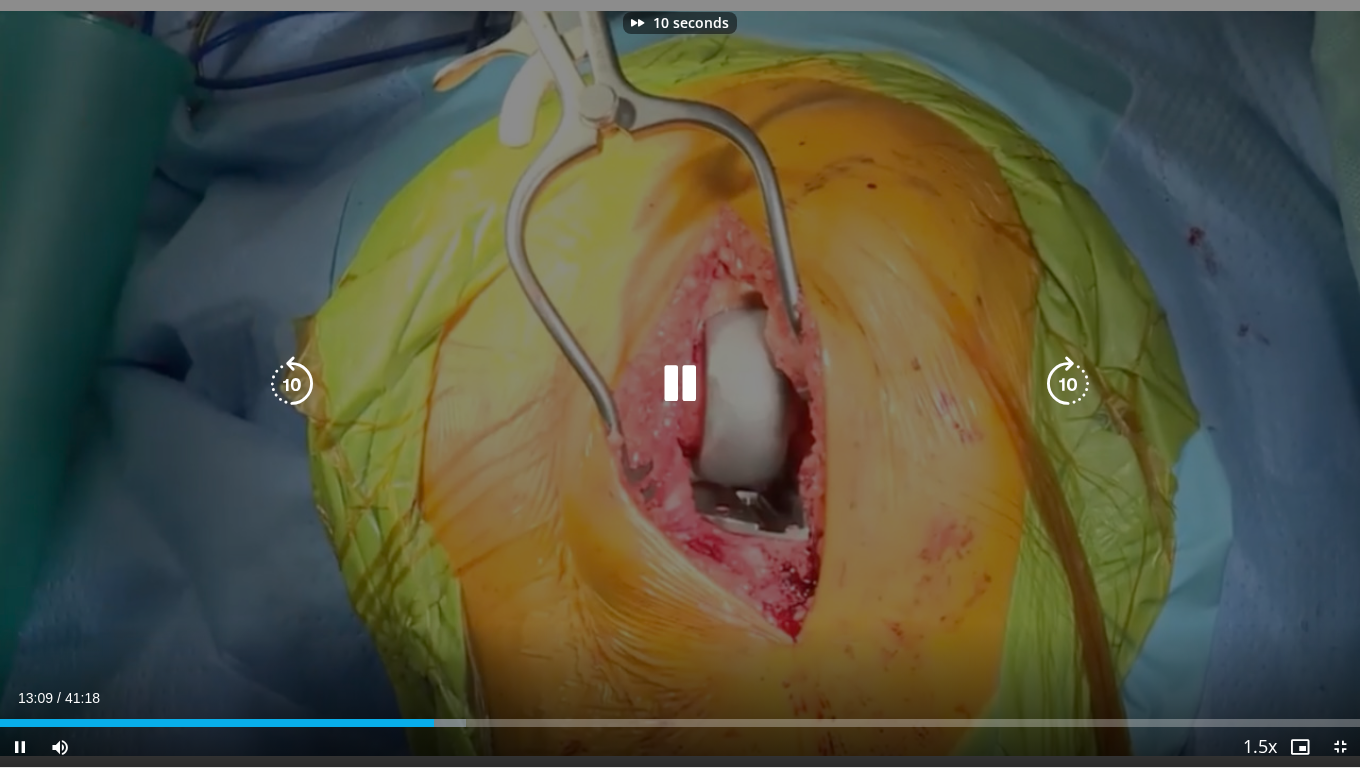 click at bounding box center (1068, 384) 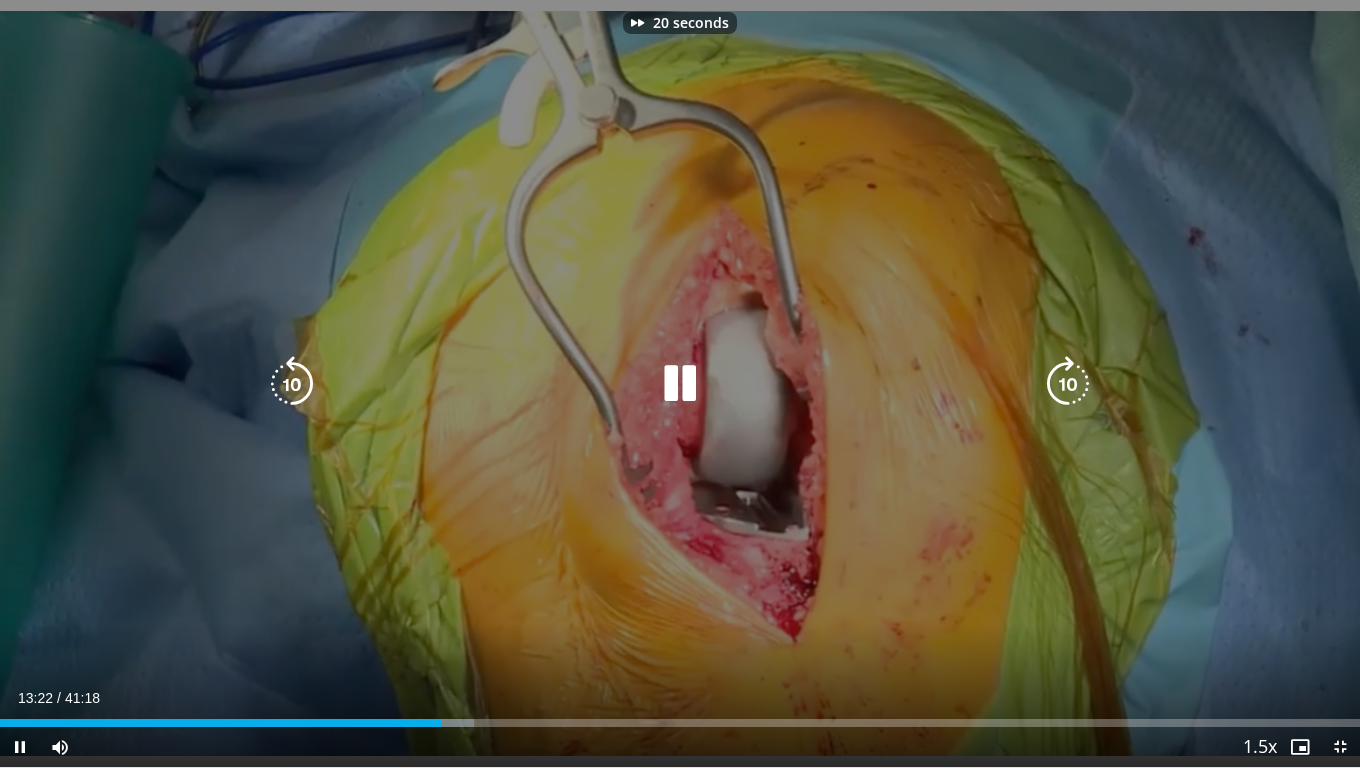click at bounding box center [1068, 384] 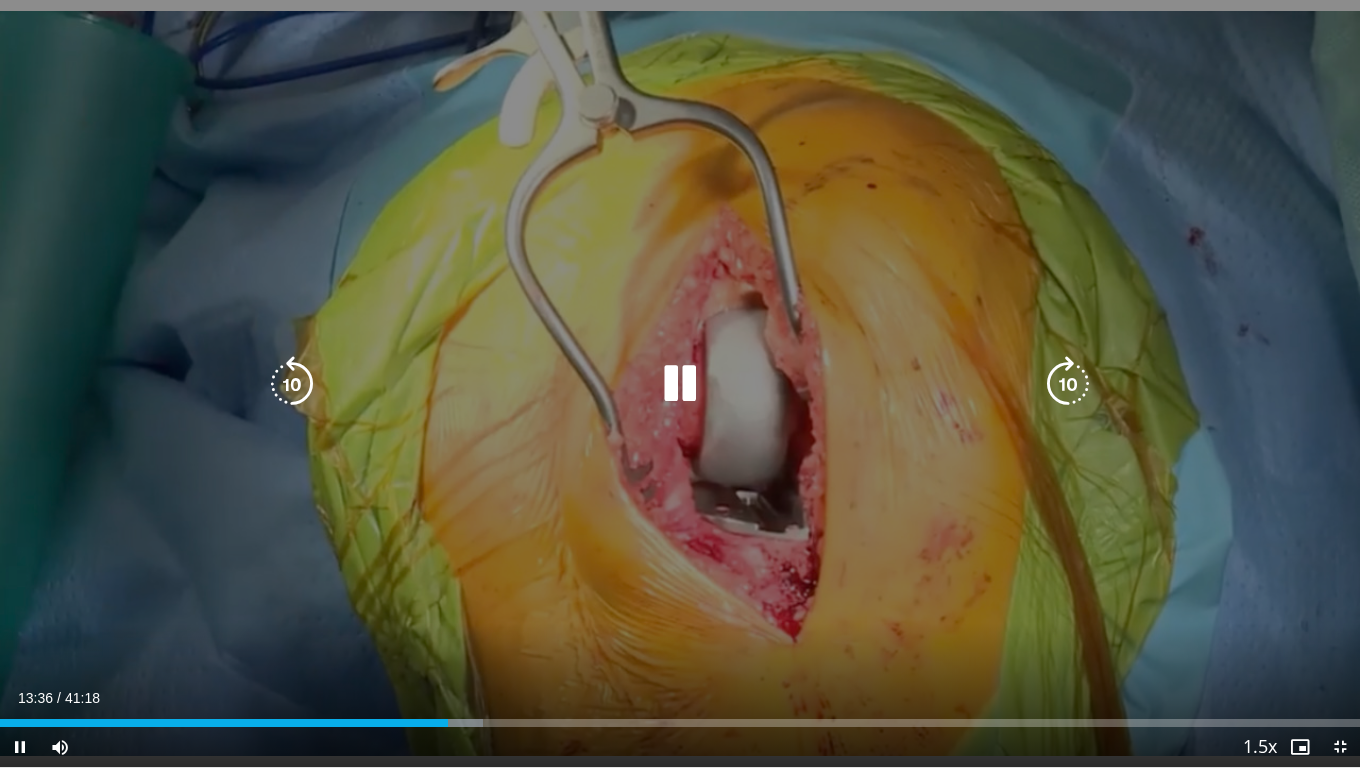 click at bounding box center [1068, 384] 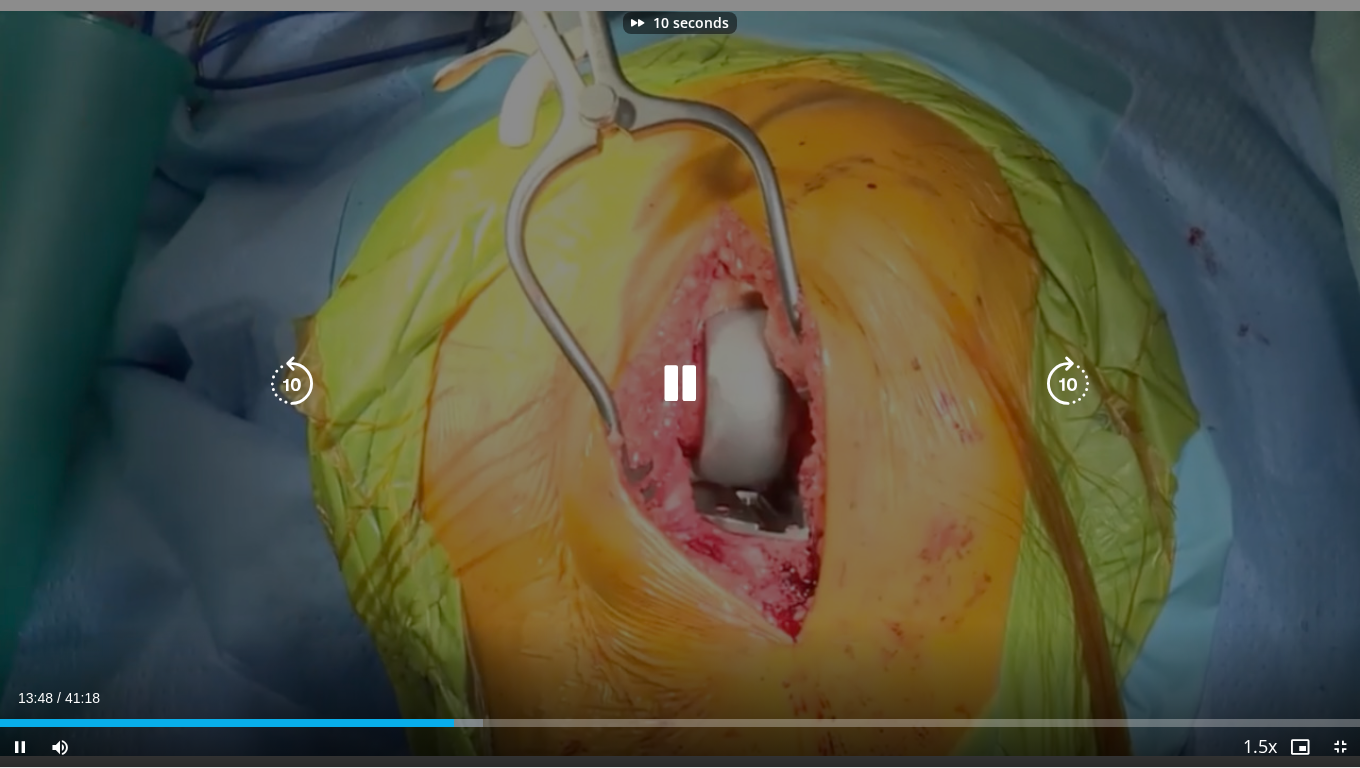 click at bounding box center [1068, 384] 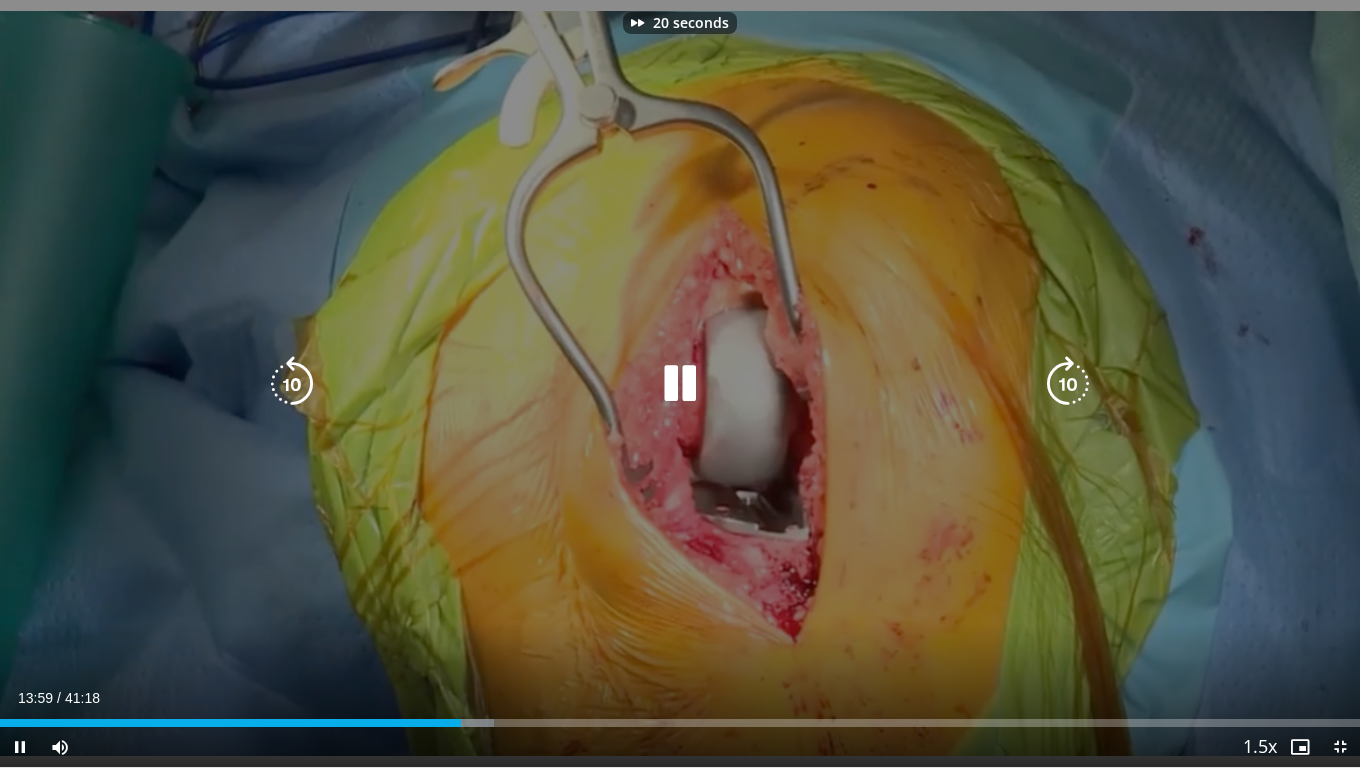 click at bounding box center (1068, 384) 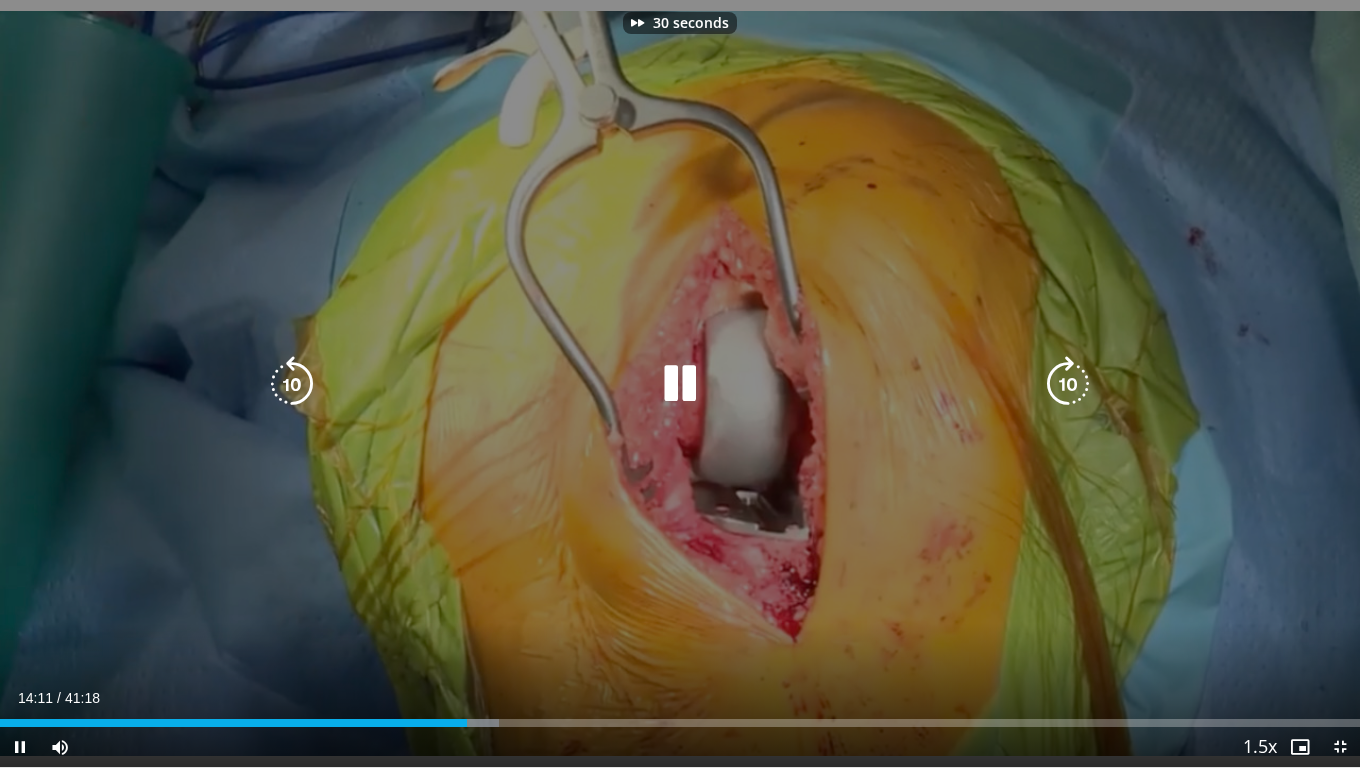 click at bounding box center (1068, 384) 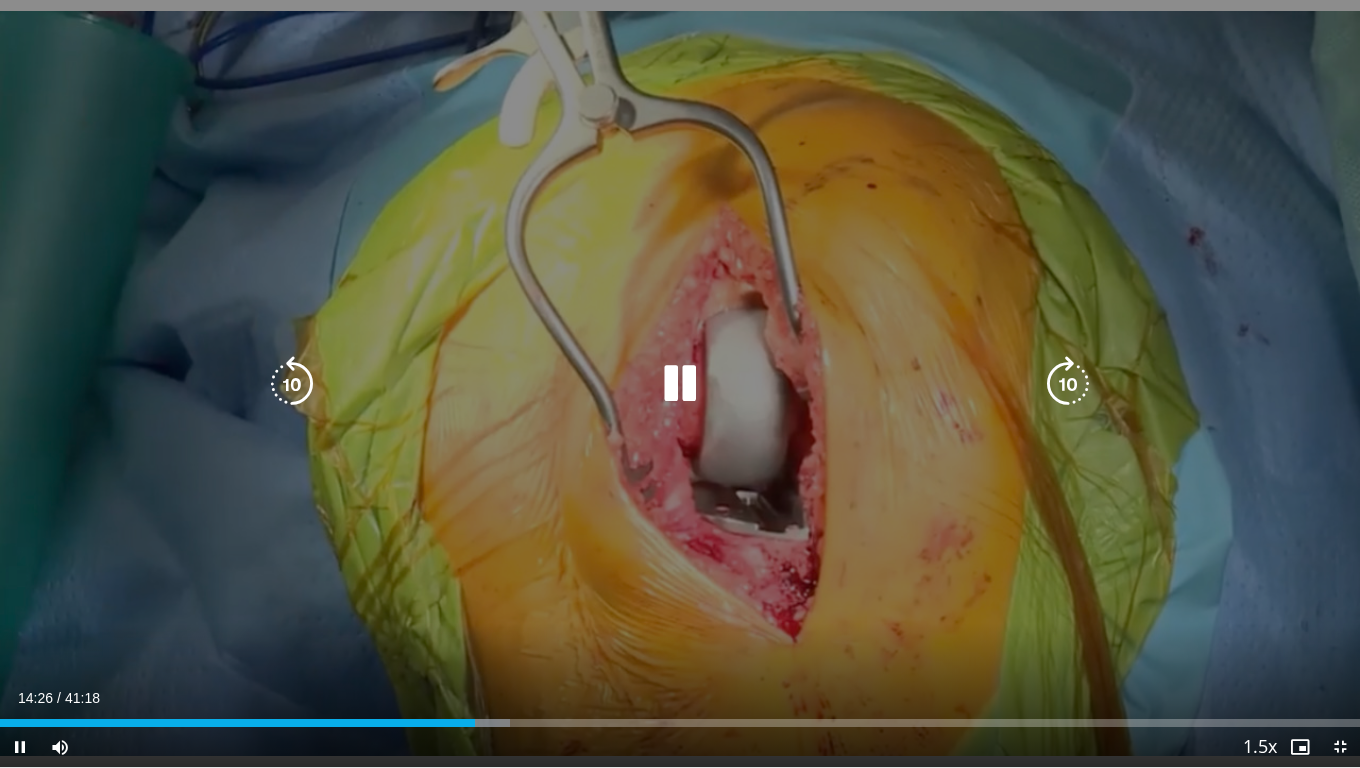 click at bounding box center [1068, 384] 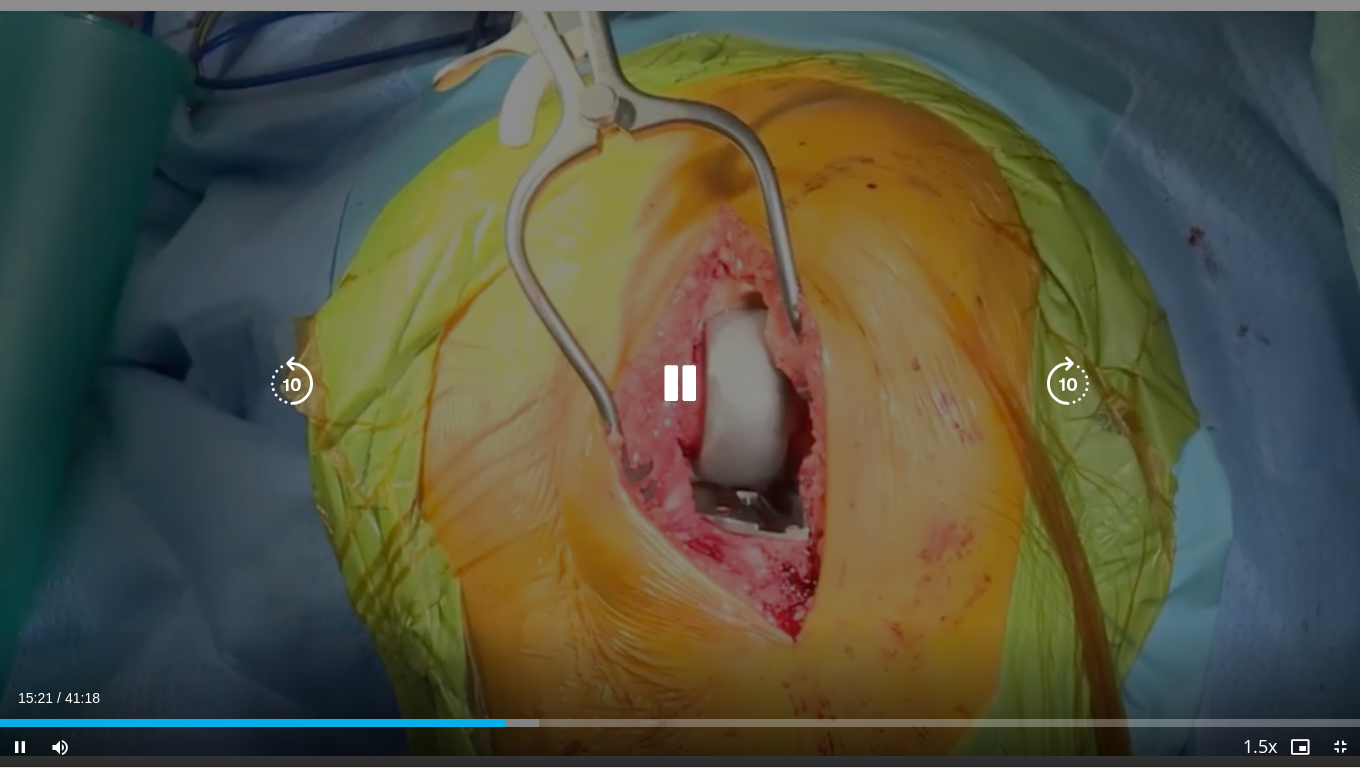 click at bounding box center [680, 384] 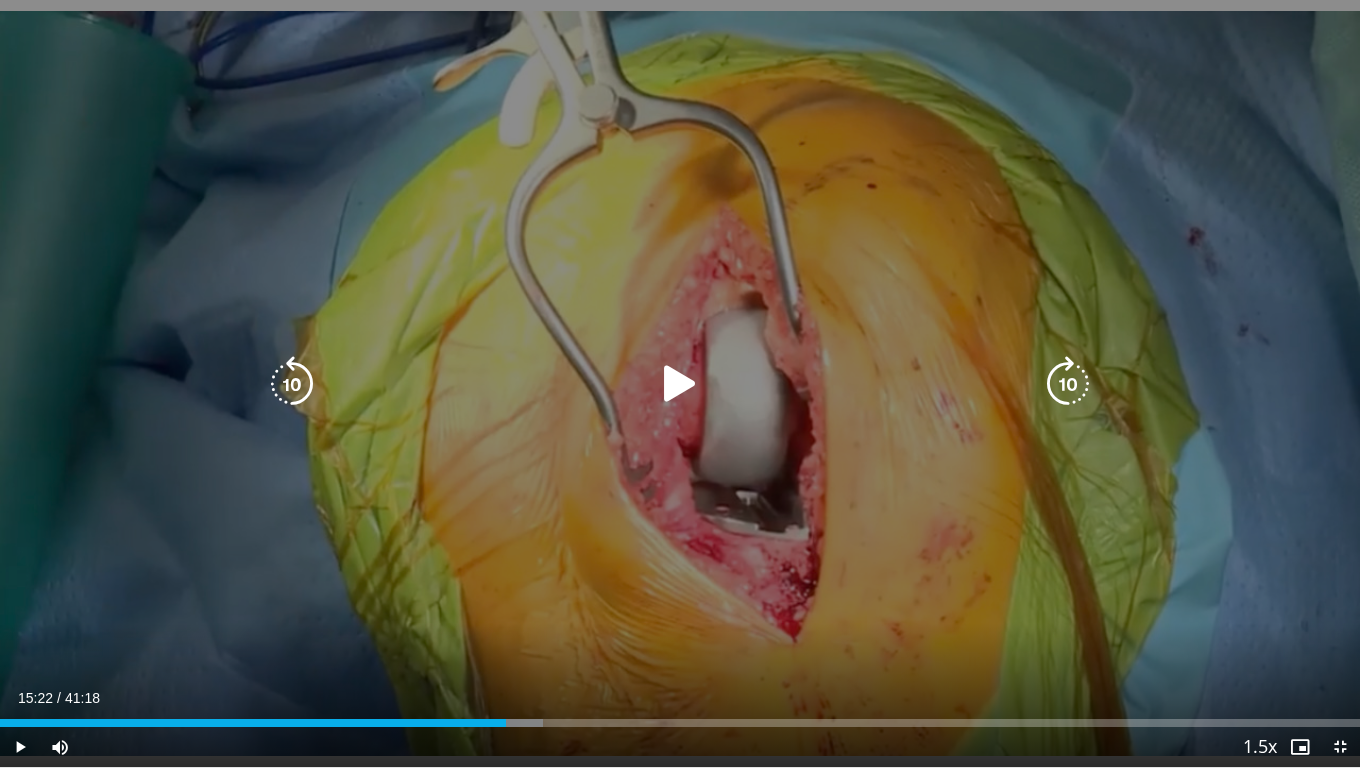 click at bounding box center (680, 384) 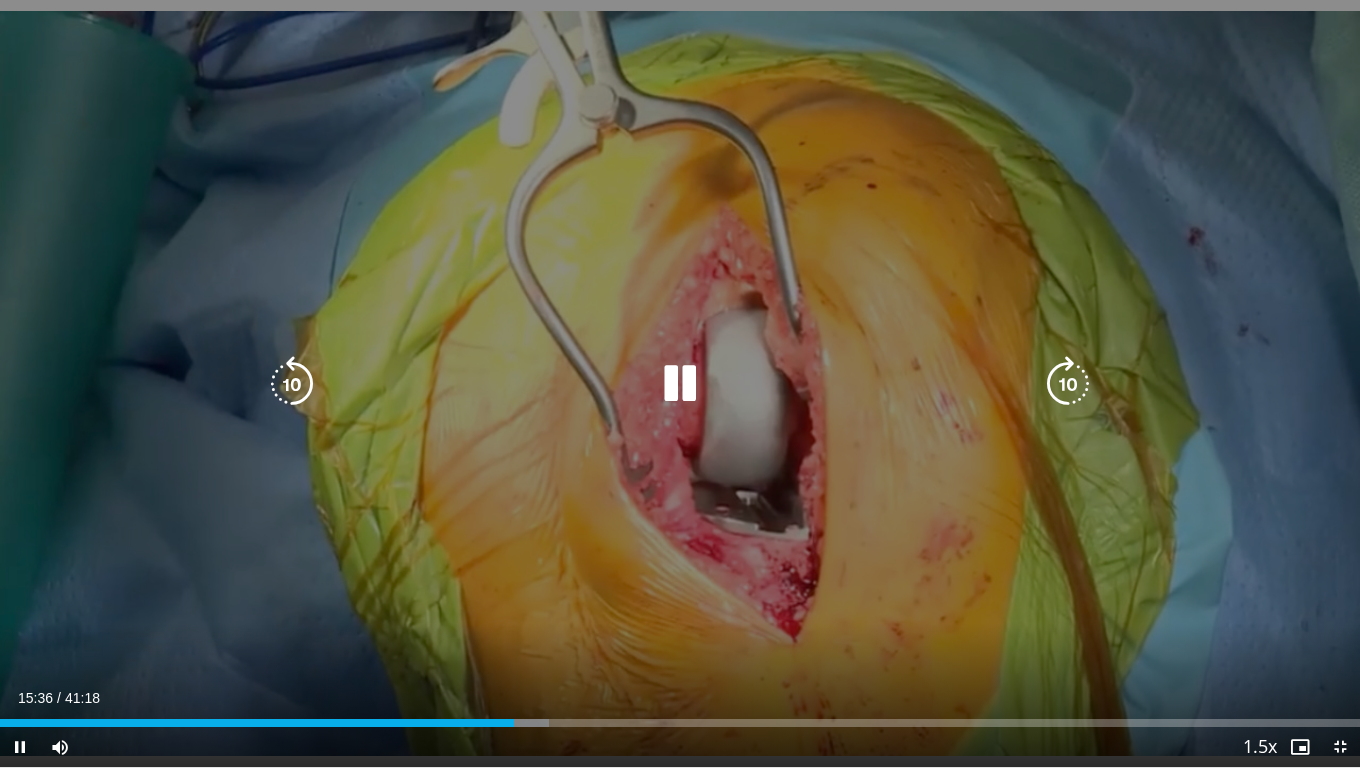 click at bounding box center [292, 384] 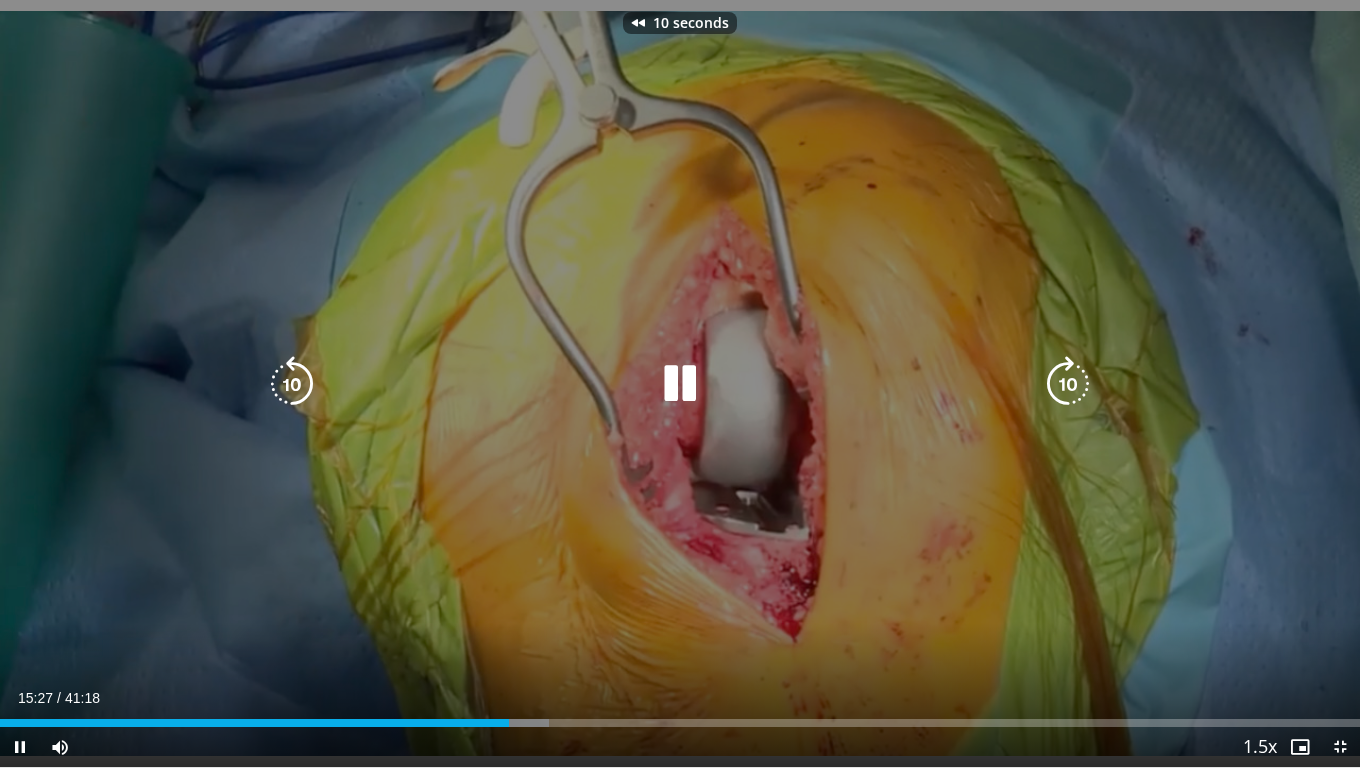 click at bounding box center [292, 384] 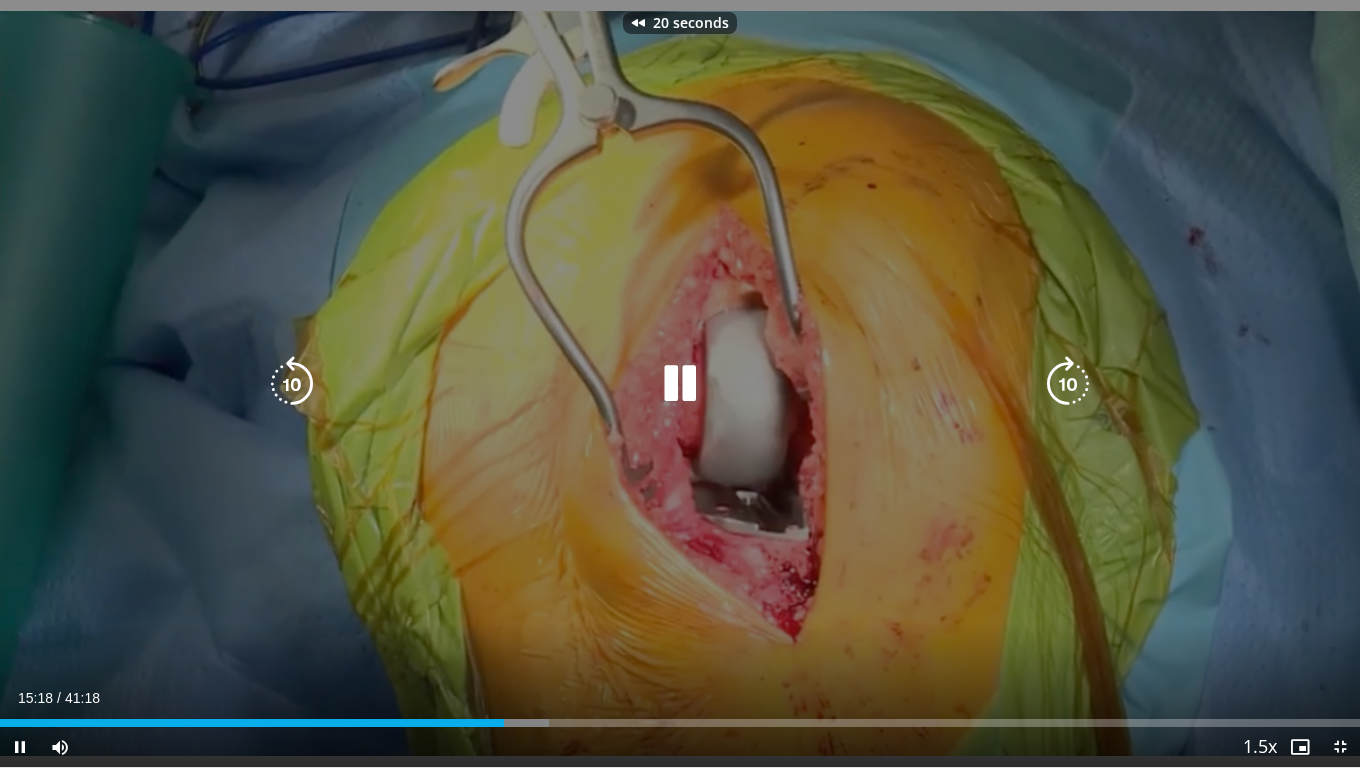 click at bounding box center [292, 384] 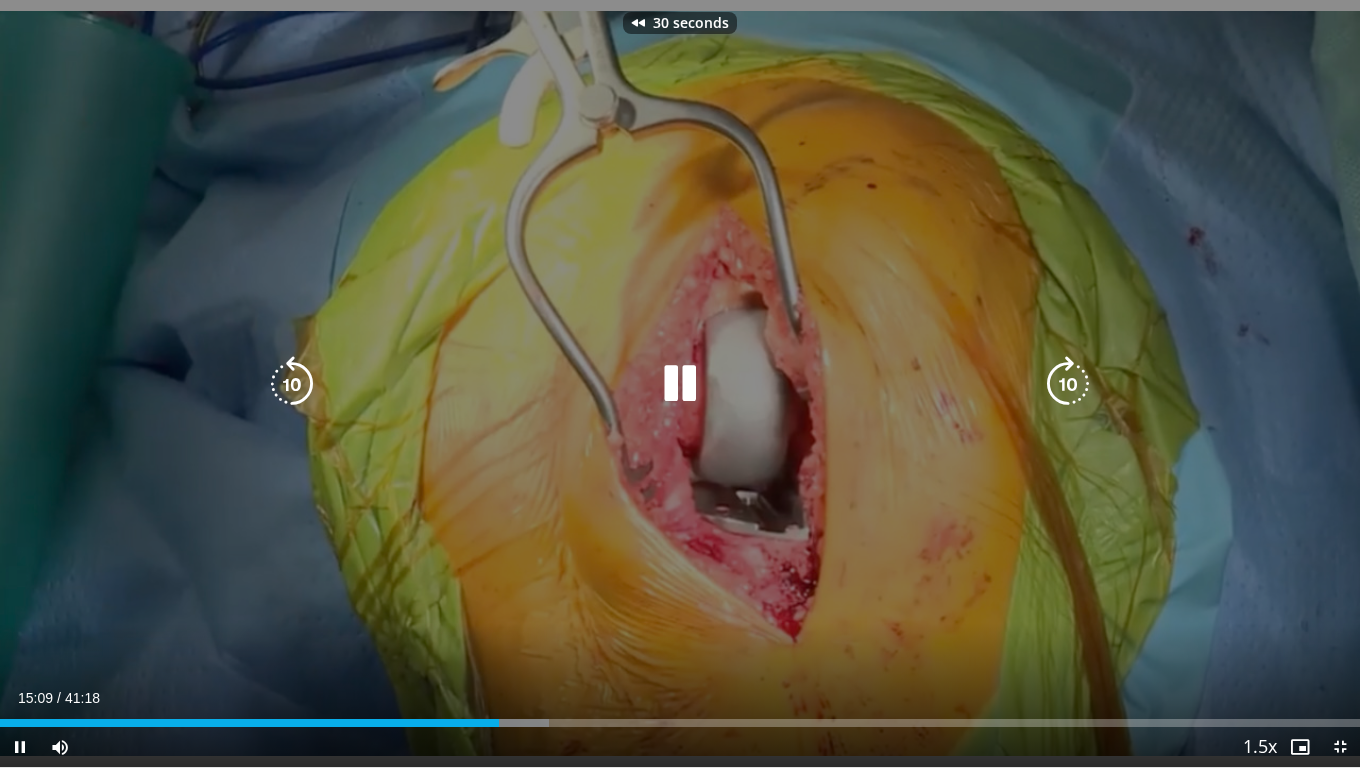 click at bounding box center (292, 384) 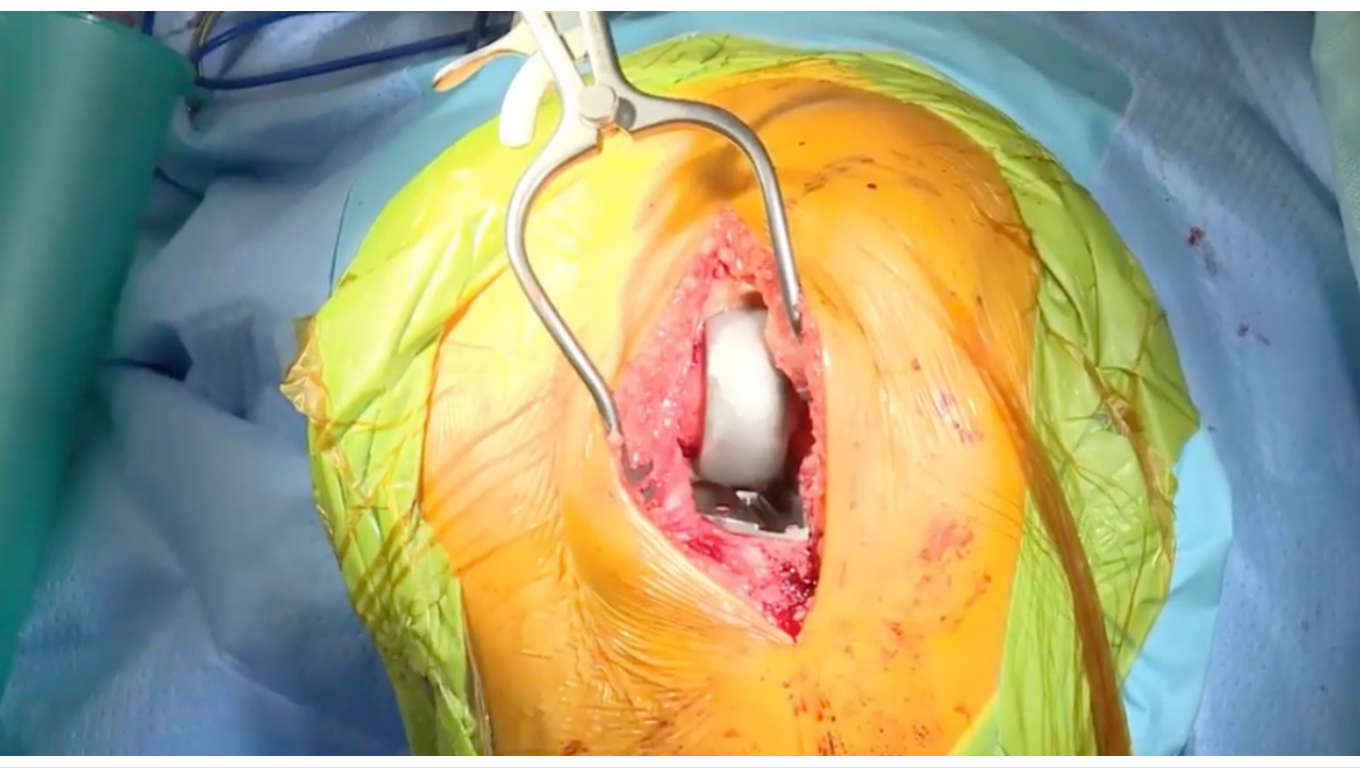 click on "40 seconds
Tap to unmute" at bounding box center [680, 383] 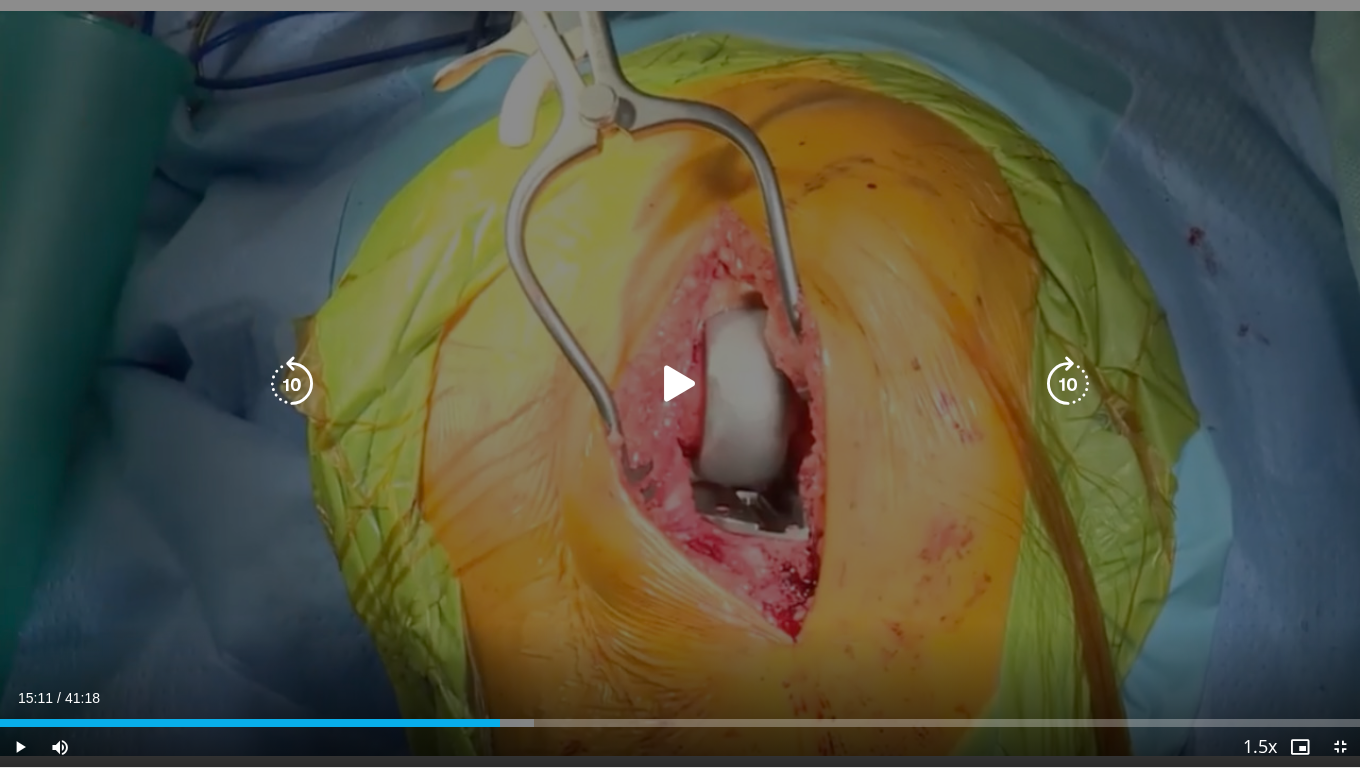 click at bounding box center (292, 384) 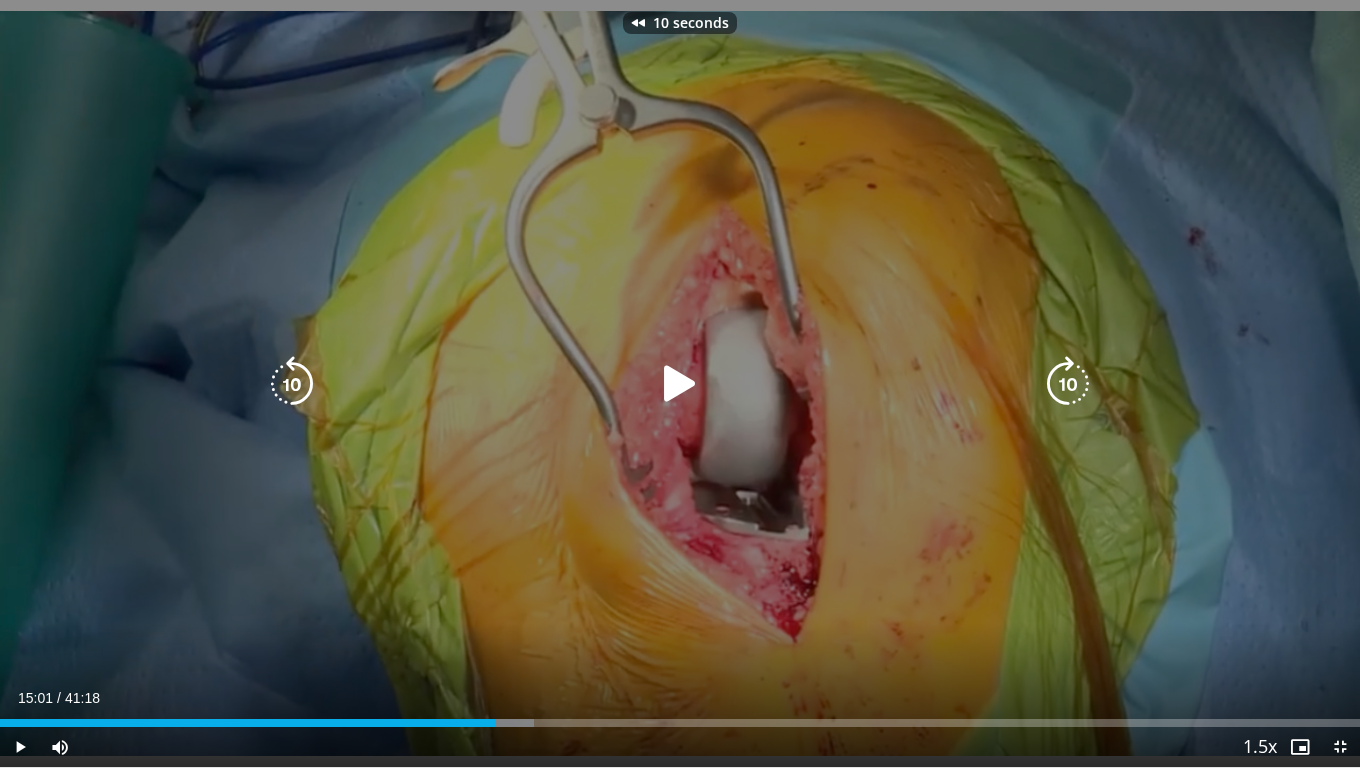 click at bounding box center [292, 384] 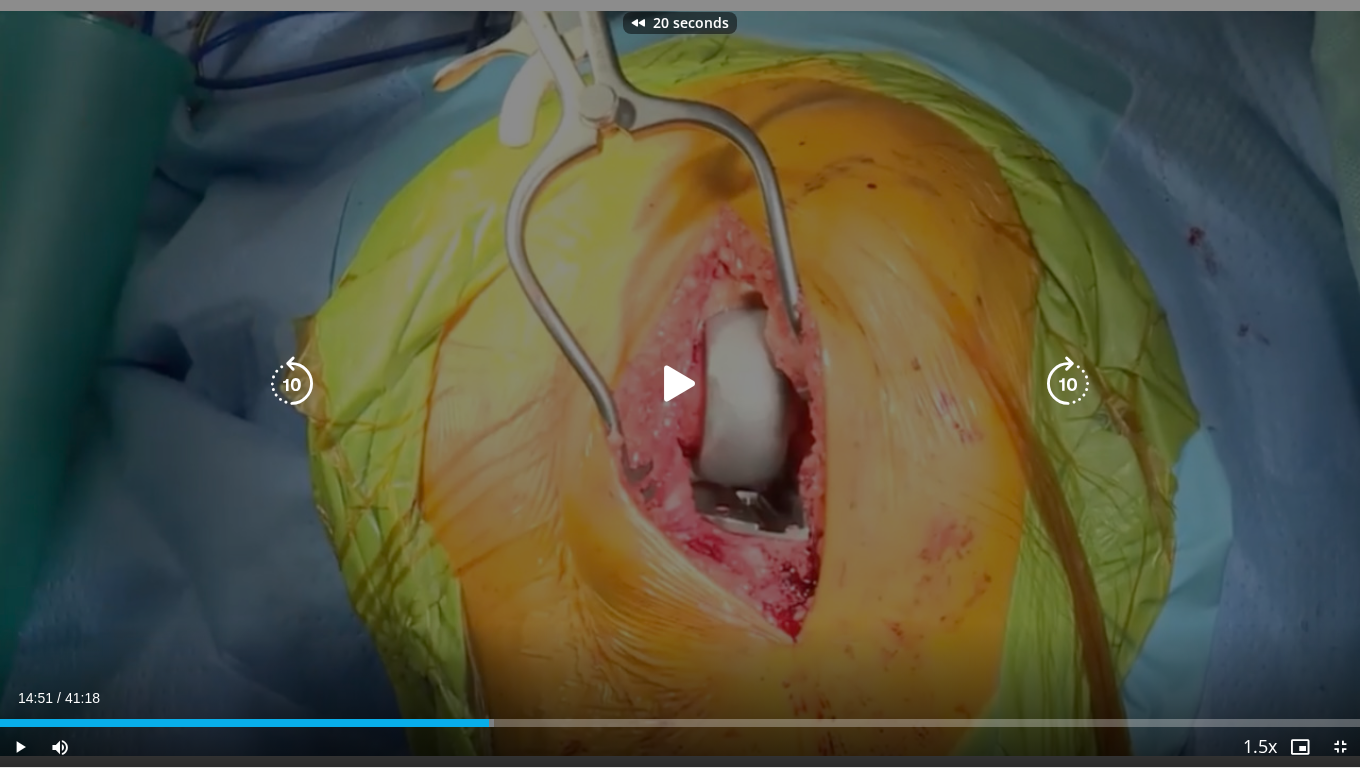 click at bounding box center (292, 384) 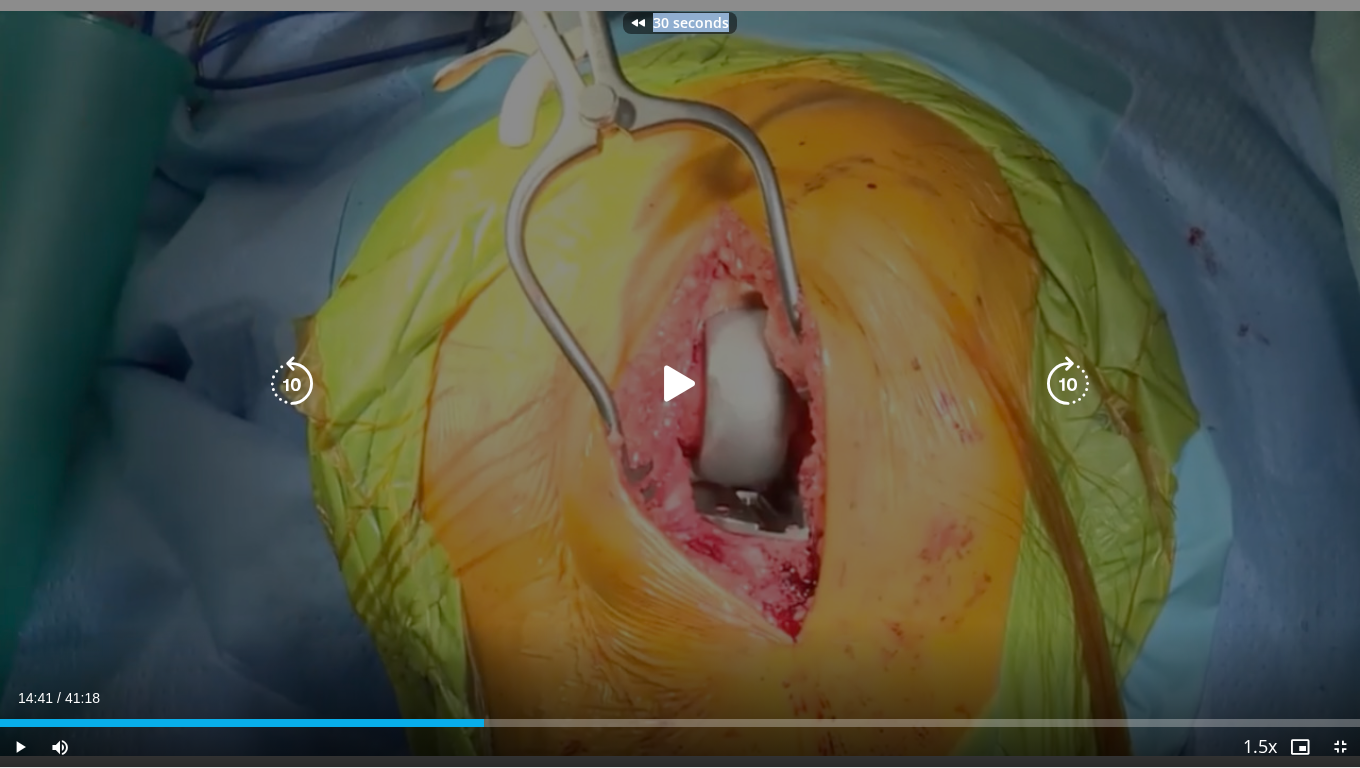 click on "30 seconds
Tap to unmute" at bounding box center (680, 383) 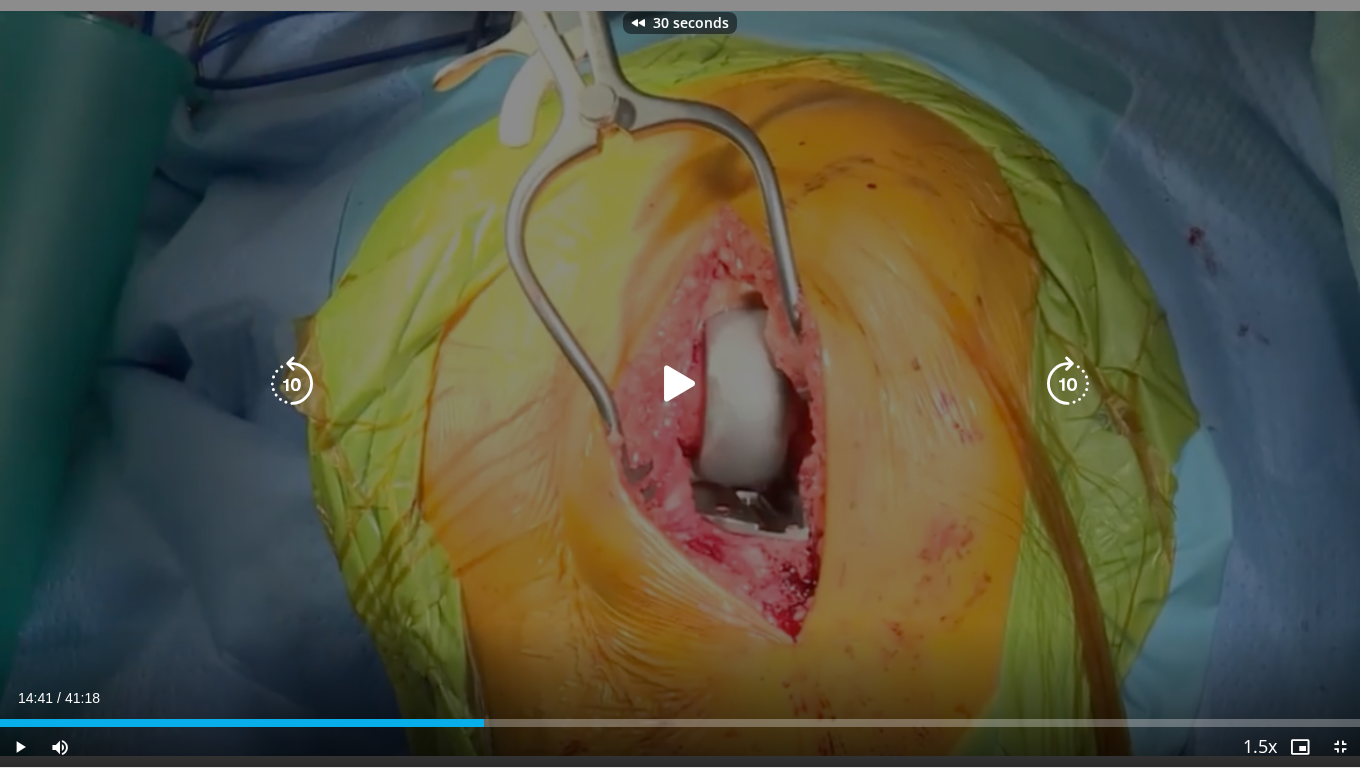 click at bounding box center [292, 384] 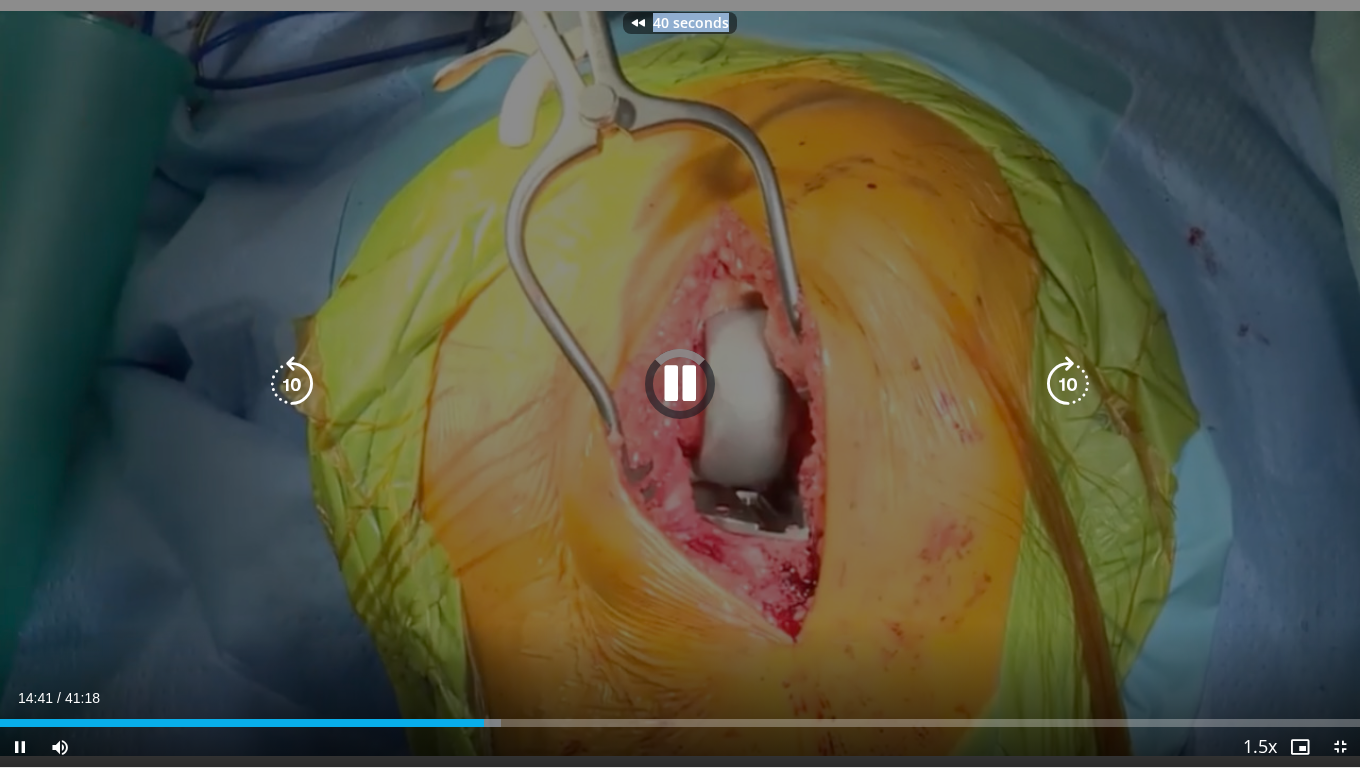 click on "40 seconds
Tap to unmute" at bounding box center [680, 383] 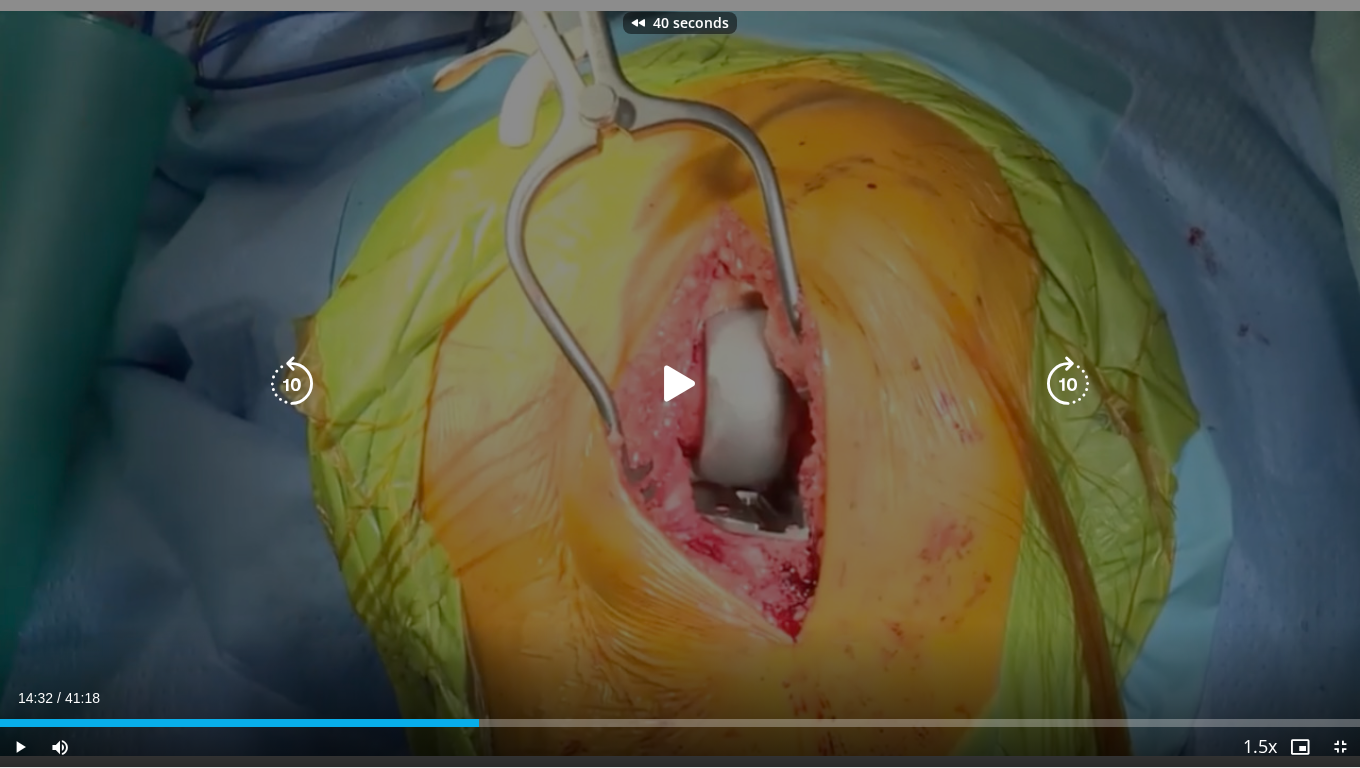 click at bounding box center [292, 384] 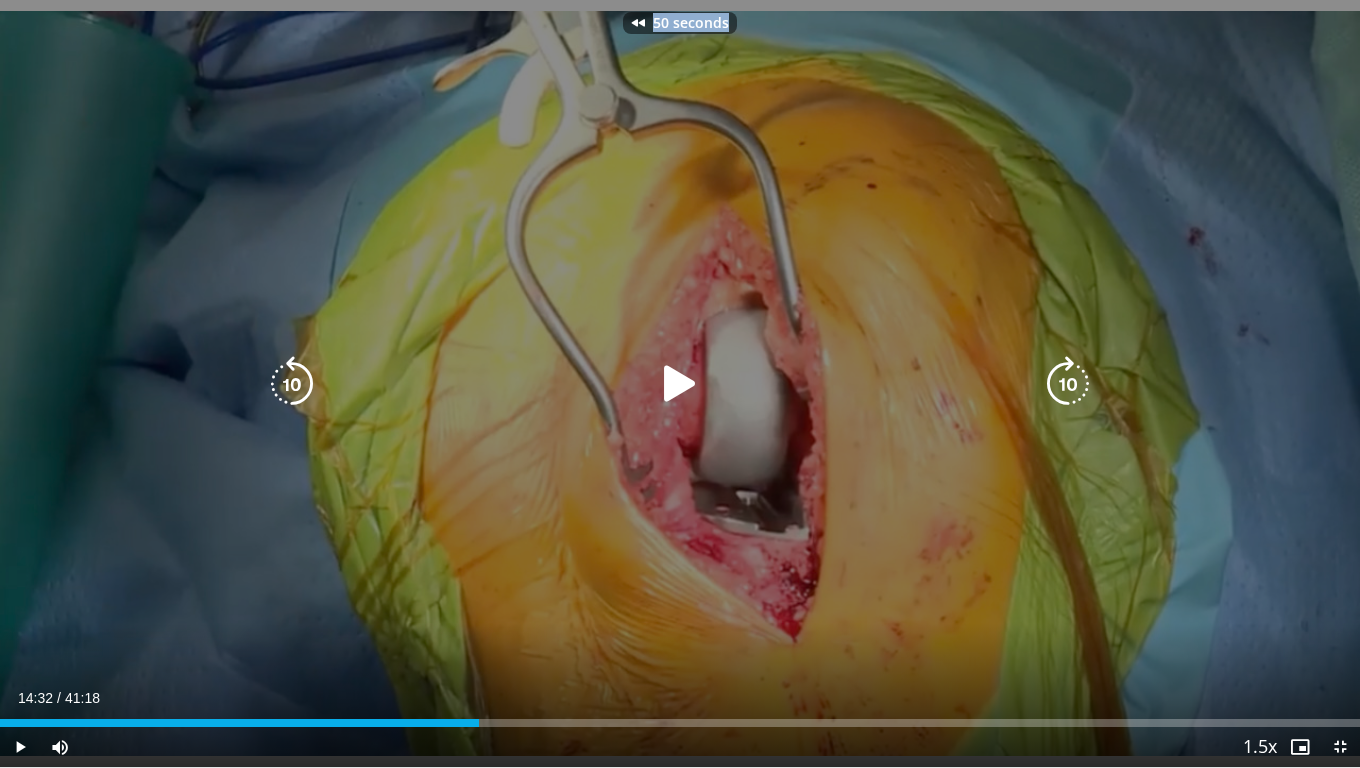 click on "50 seconds
Tap to unmute" at bounding box center [680, 383] 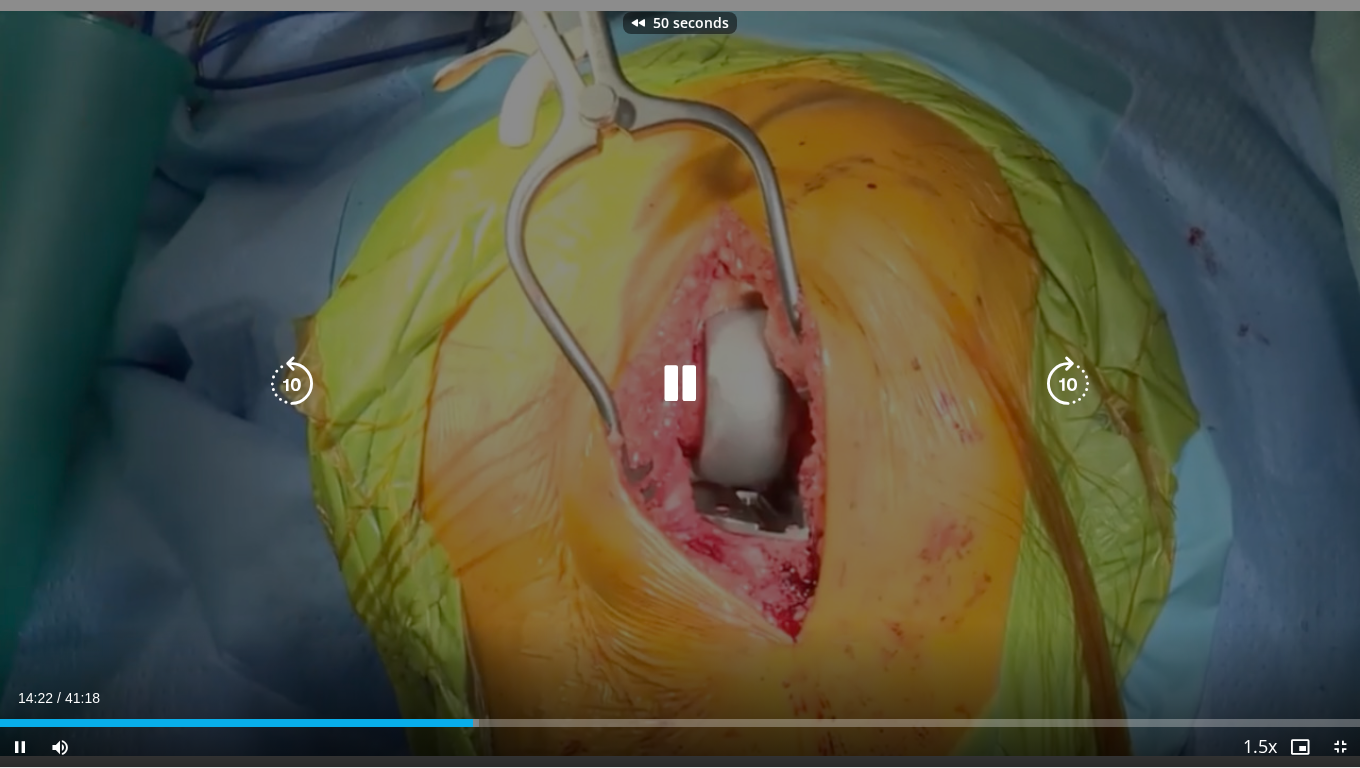click at bounding box center (292, 384) 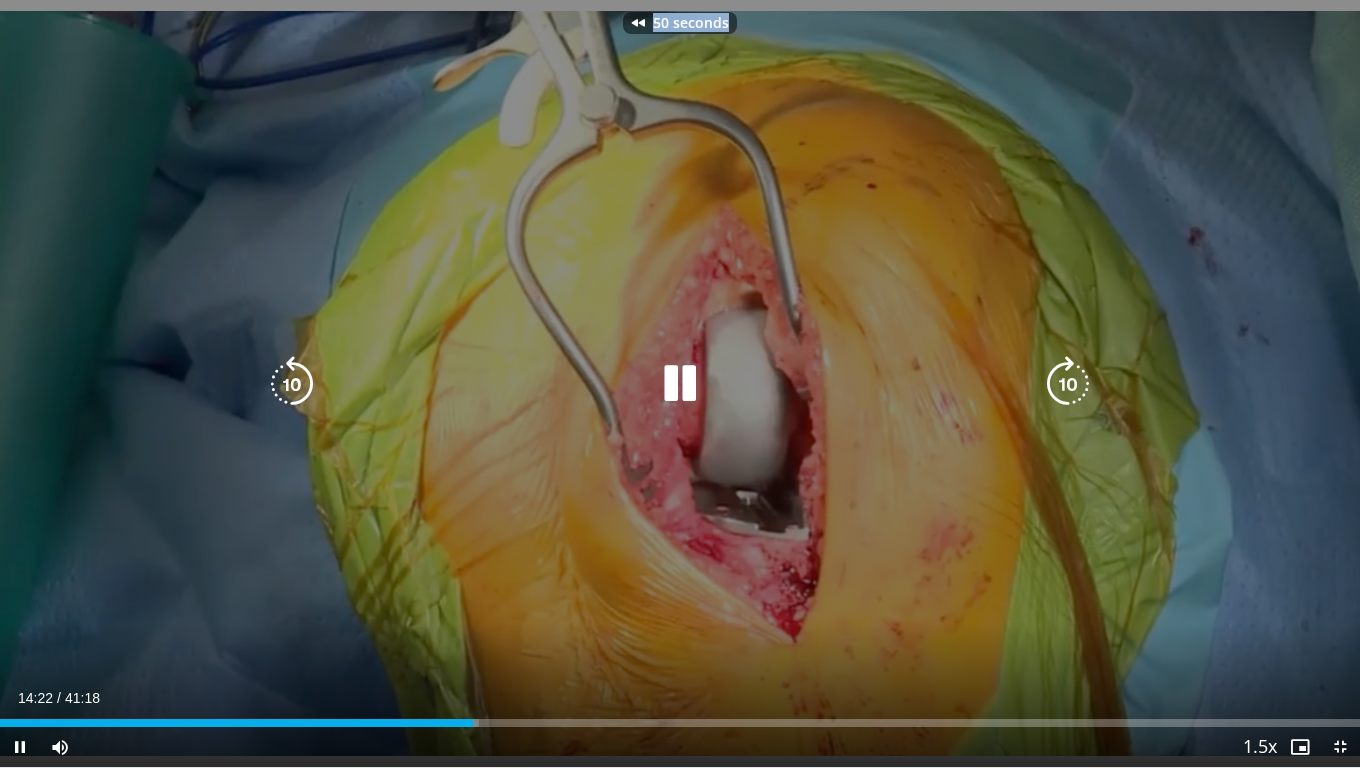 click on "50 seconds
Tap to unmute" at bounding box center (680, 383) 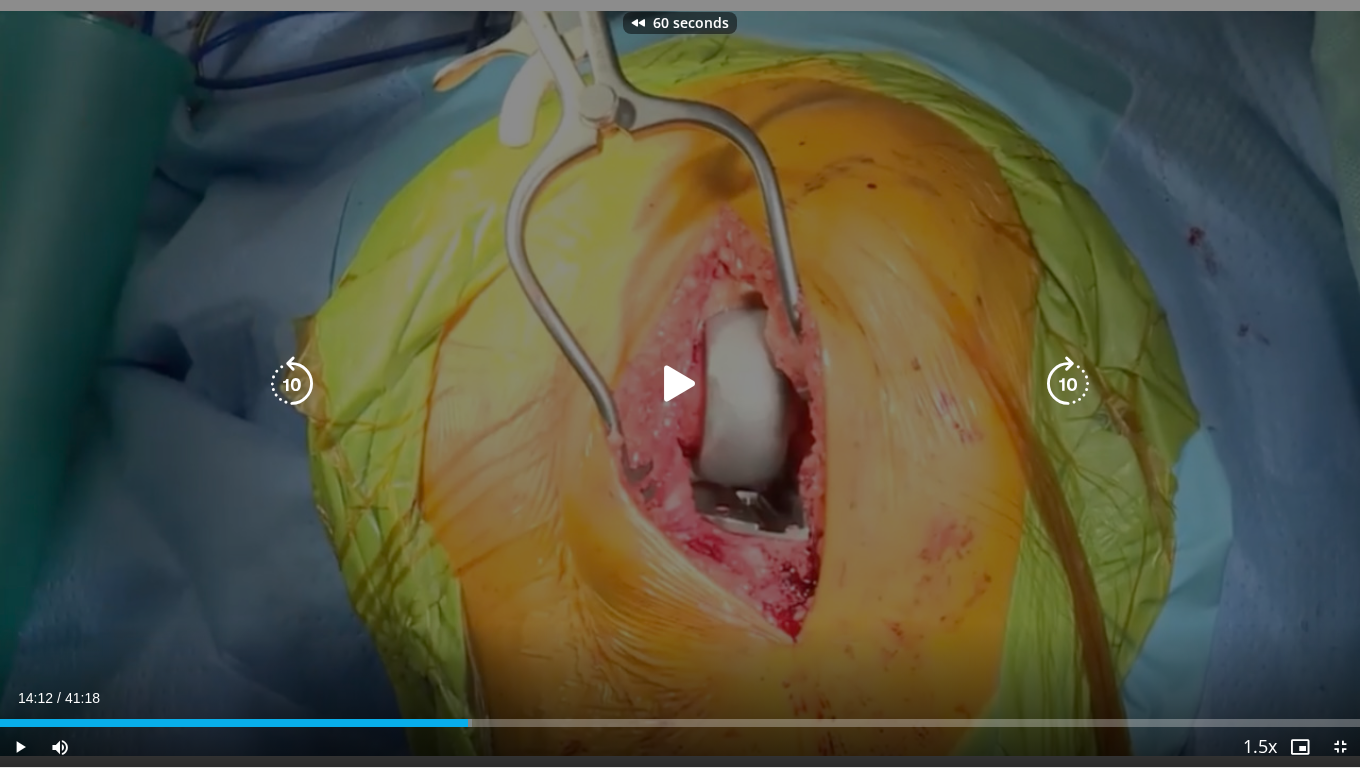 click at bounding box center [292, 384] 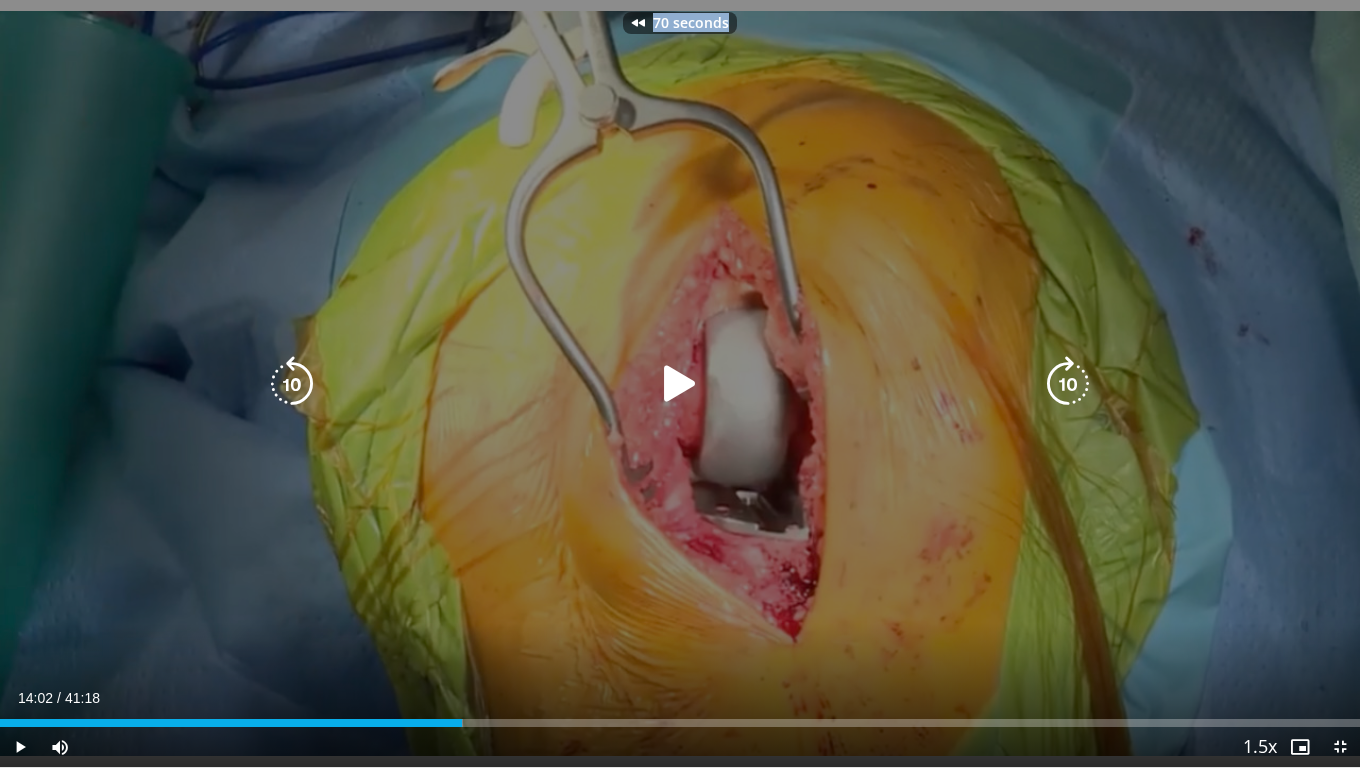 click on "70 seconds
Tap to unmute" at bounding box center [680, 383] 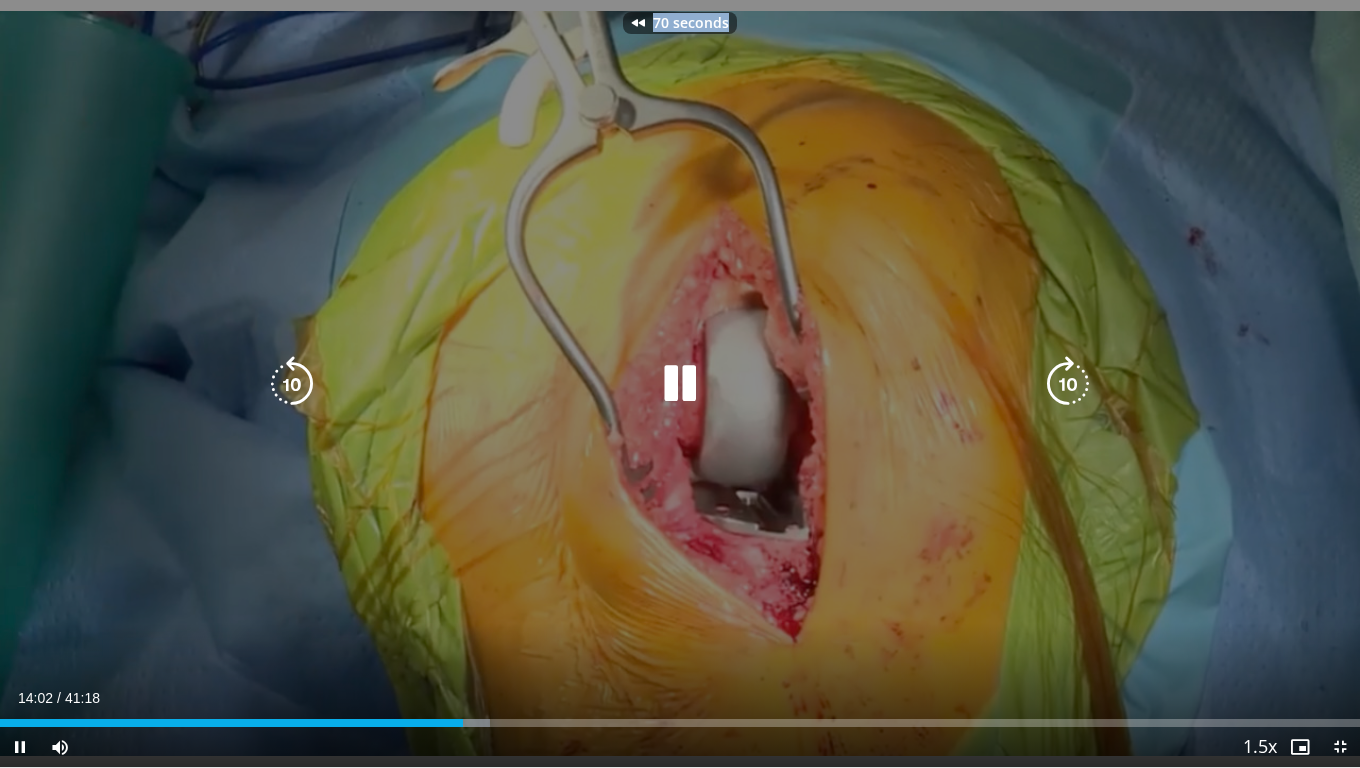 click at bounding box center (292, 384) 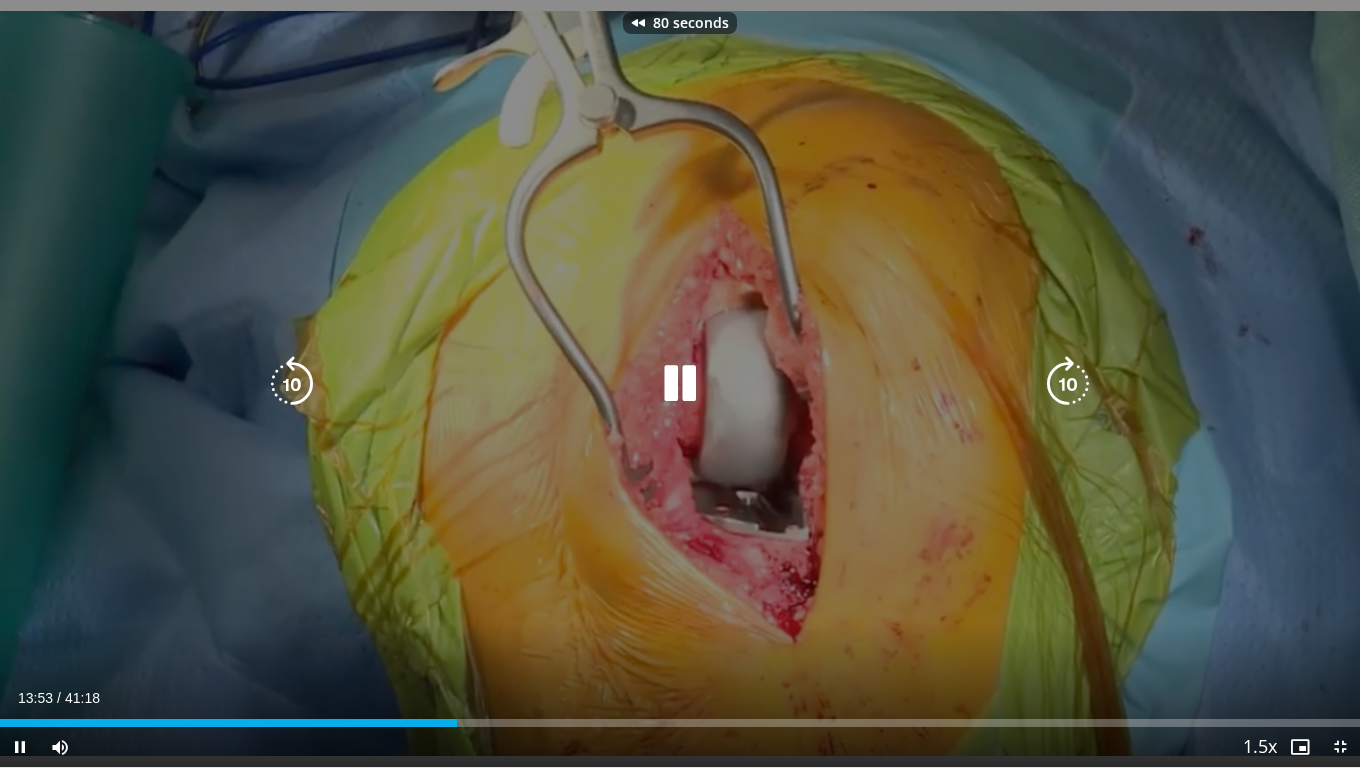 click at bounding box center [292, 384] 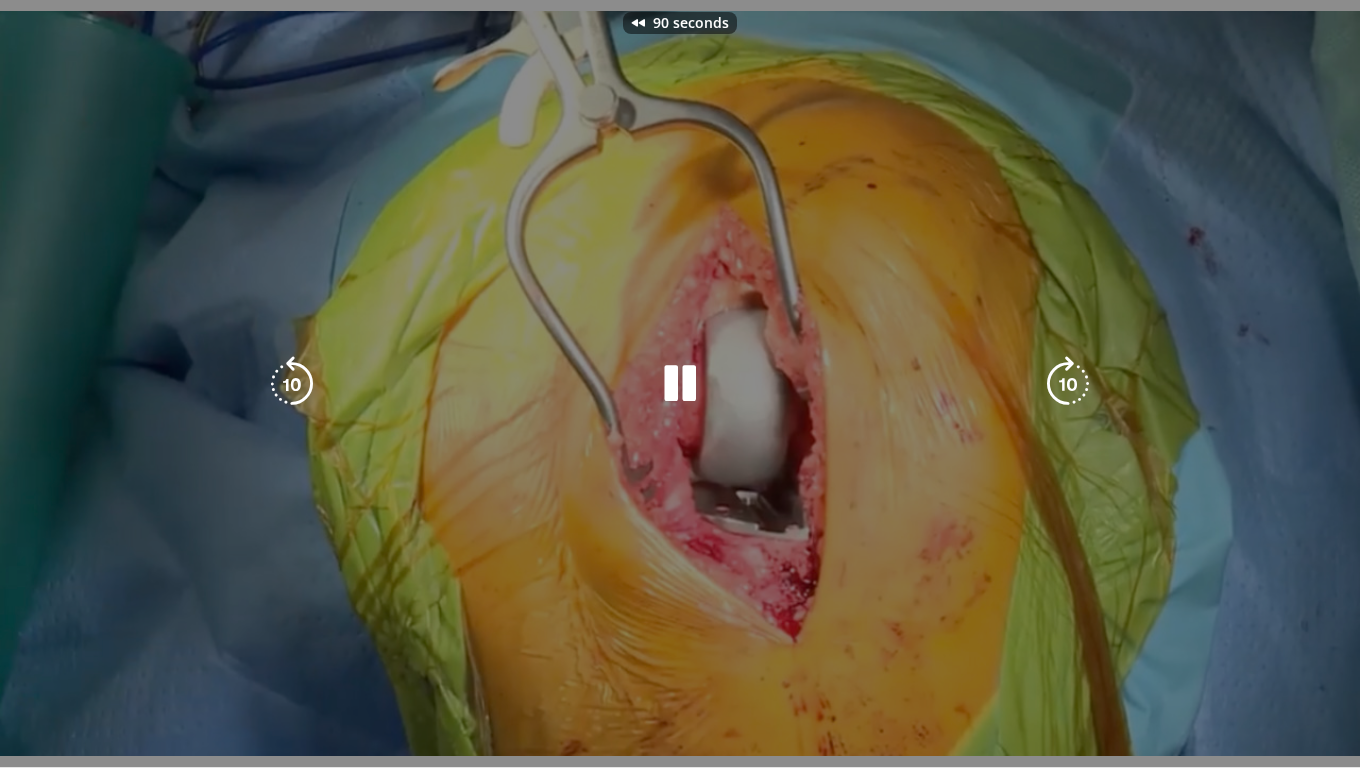 click on "90 seconds
Tap to unmute" at bounding box center (680, 383) 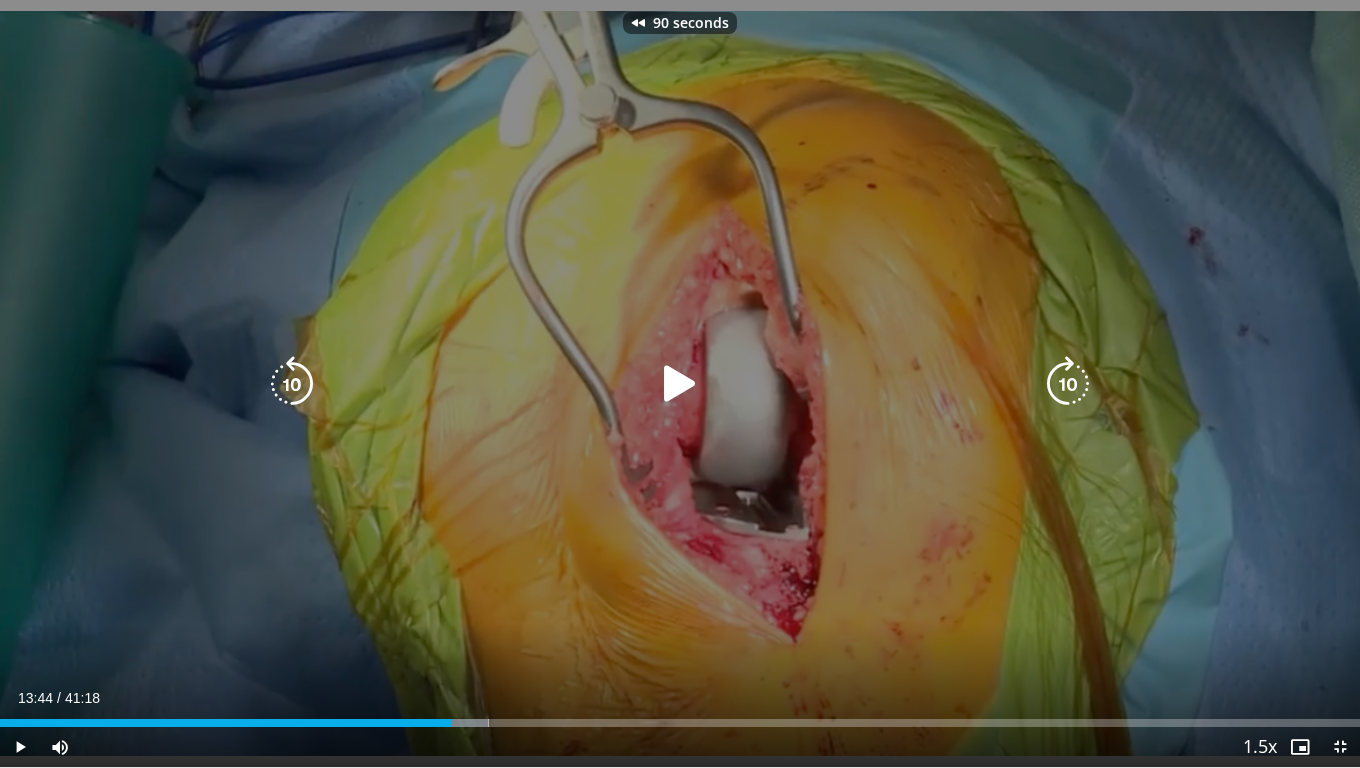 click at bounding box center [292, 384] 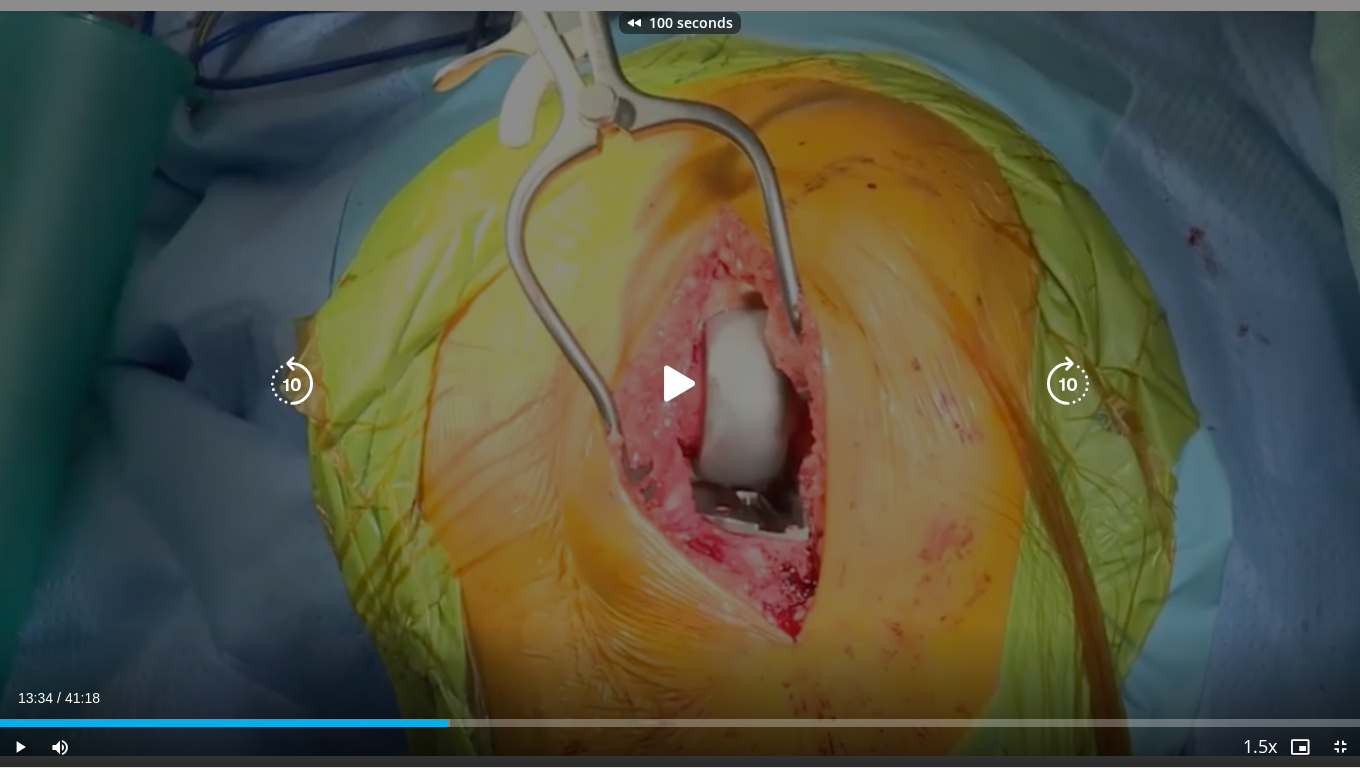 click at bounding box center (292, 384) 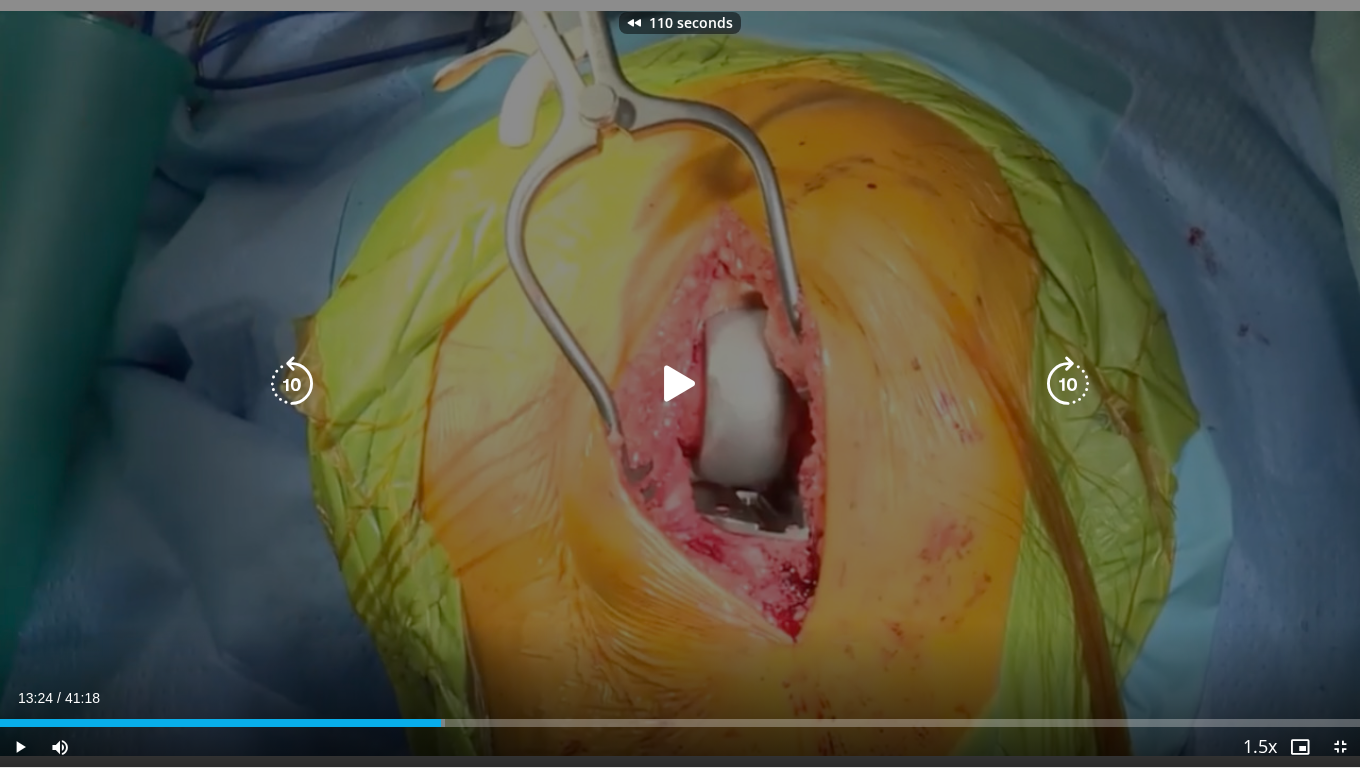 click at bounding box center (292, 384) 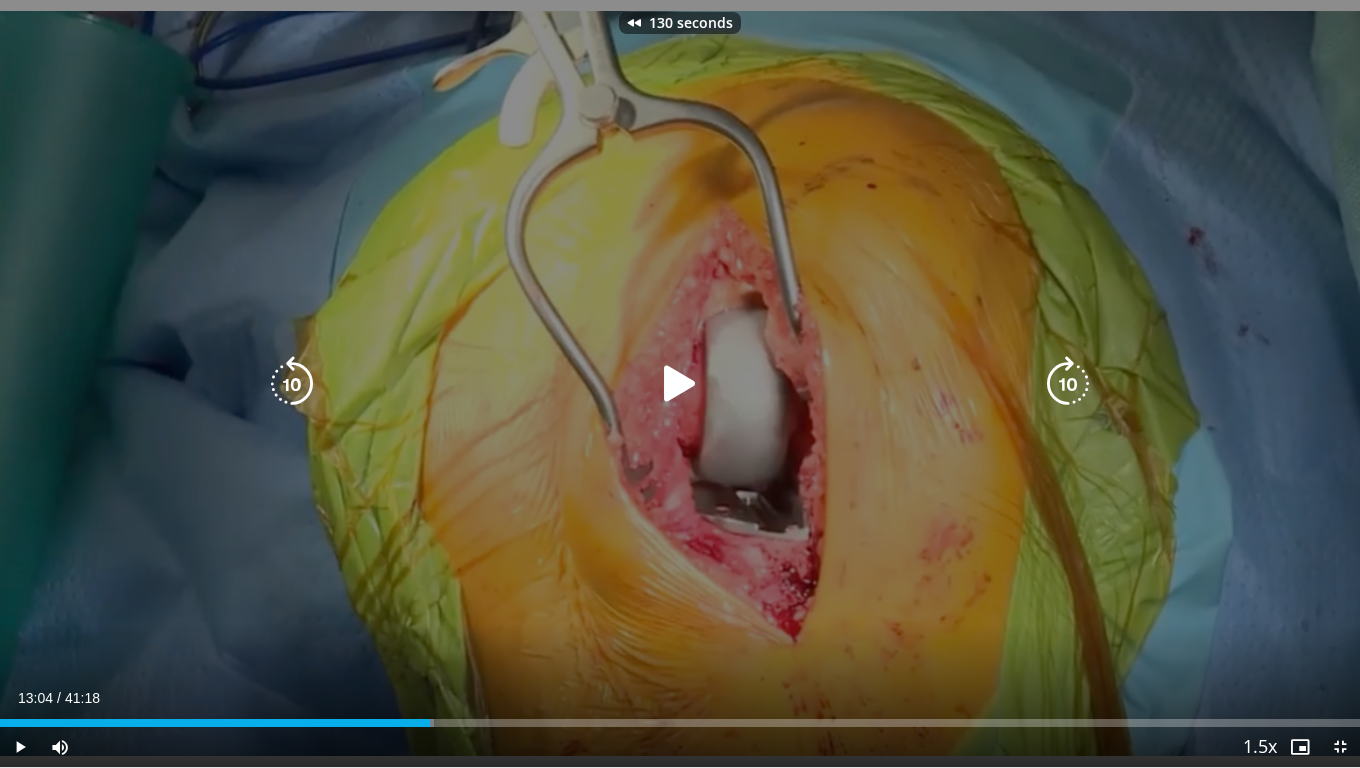 click at bounding box center (292, 384) 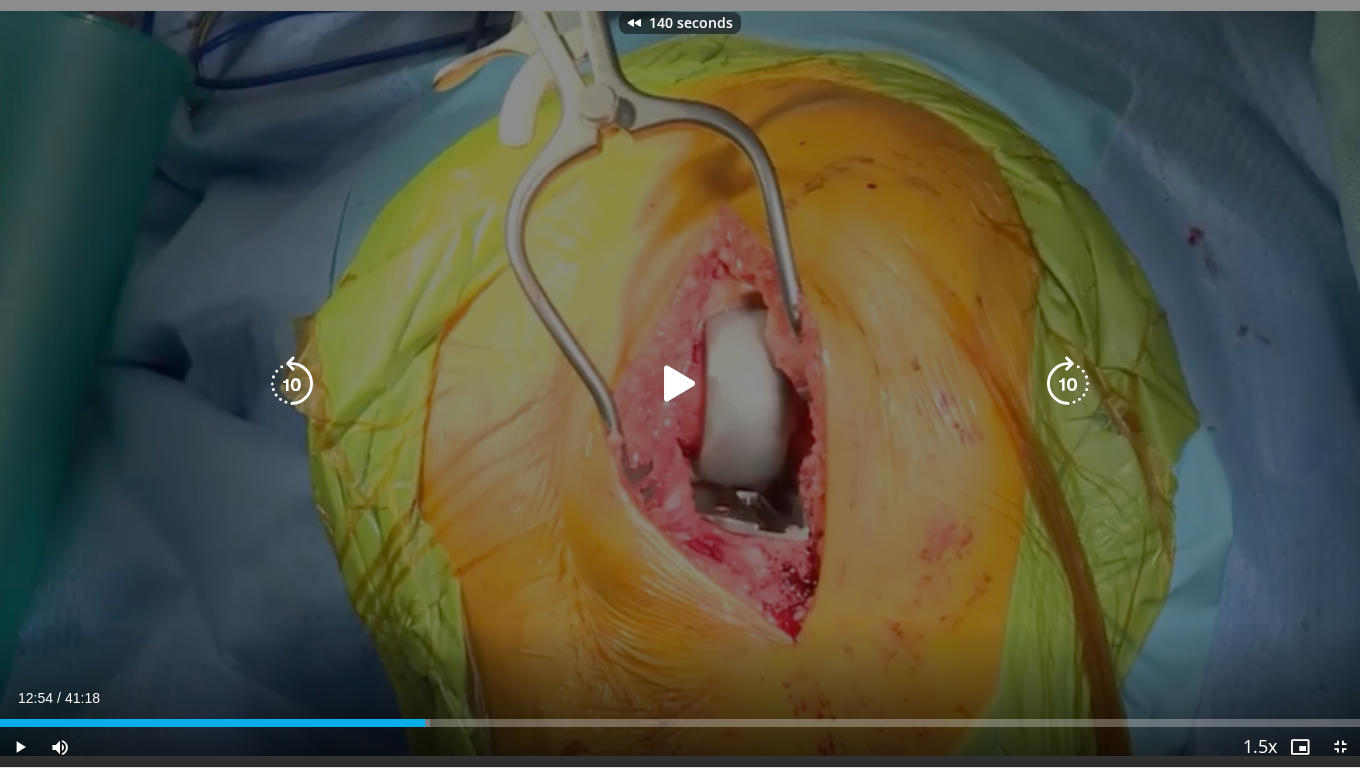 click at bounding box center [292, 384] 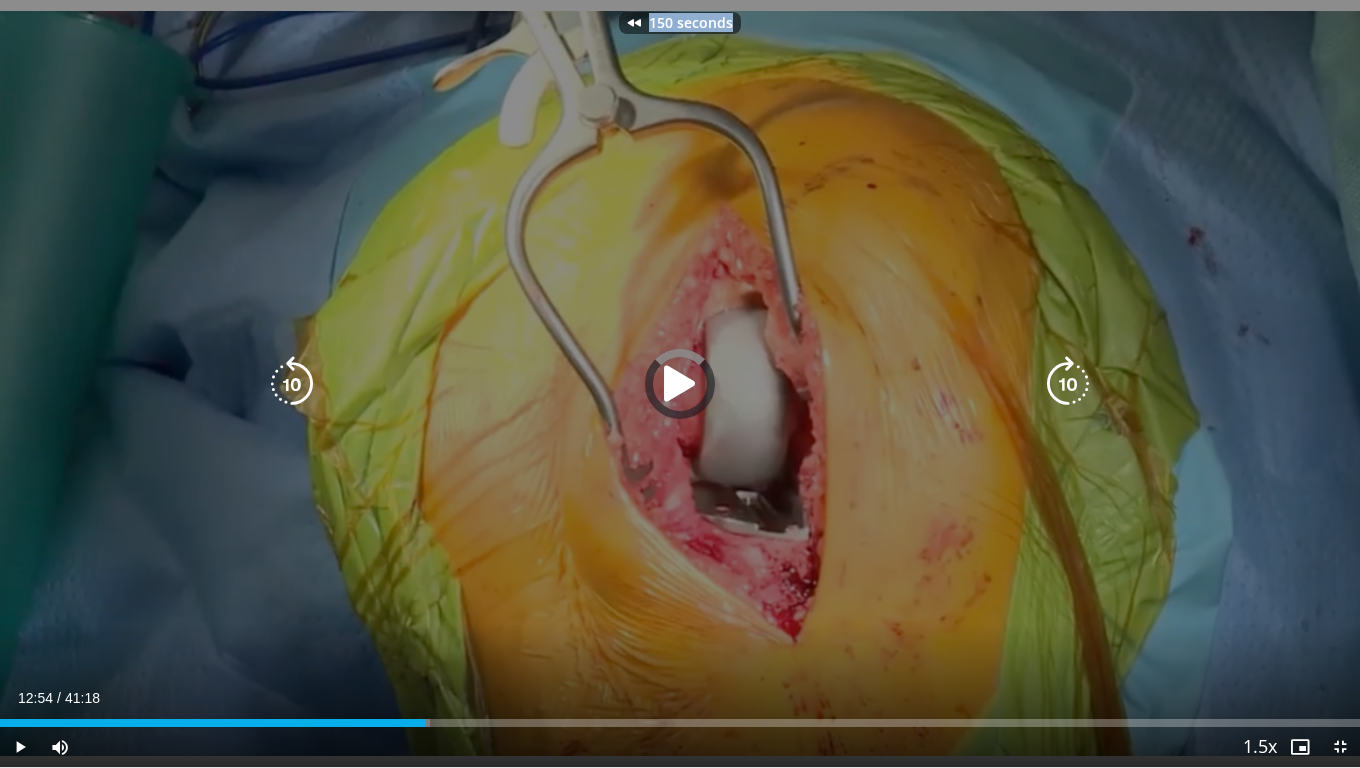 click on "150 seconds
Tap to unmute" at bounding box center [680, 383] 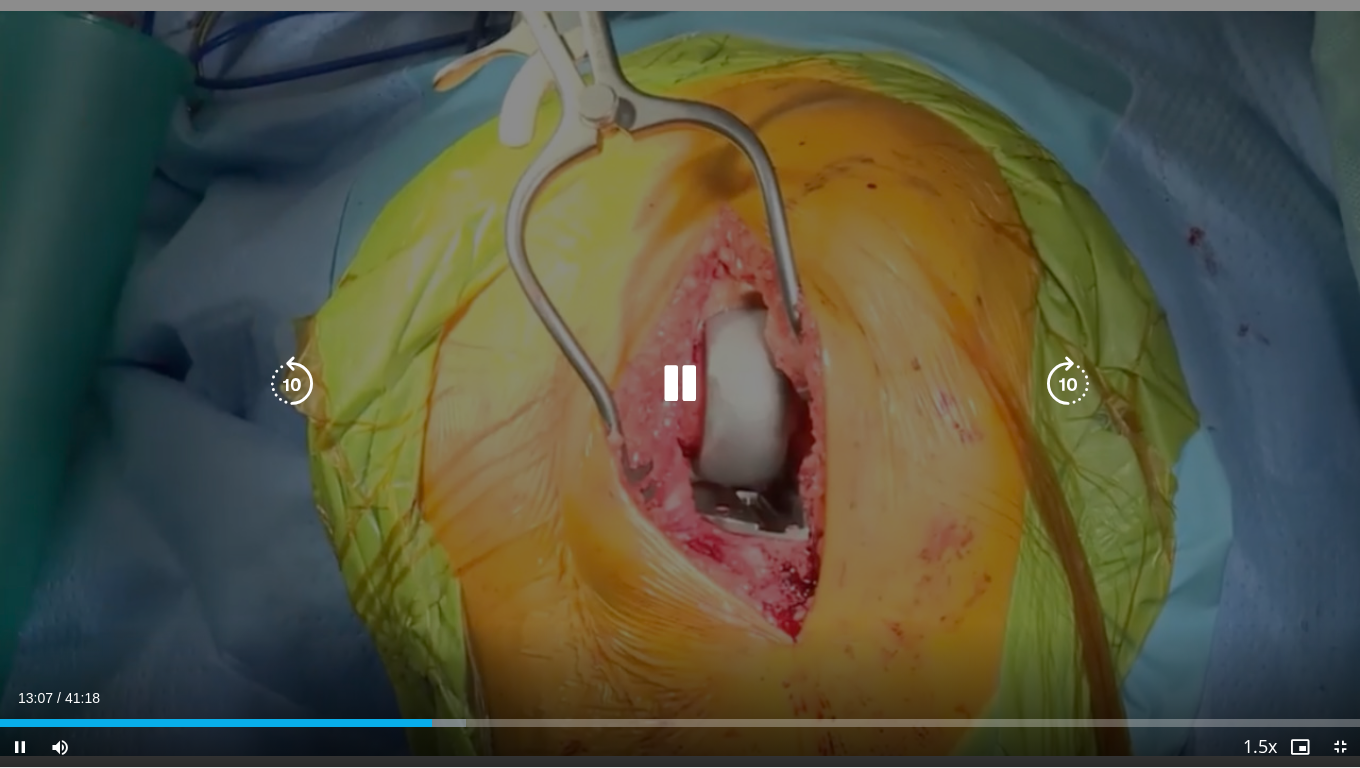 drag, startPoint x: 685, startPoint y: 377, endPoint x: 975, endPoint y: 535, distance: 330.24838 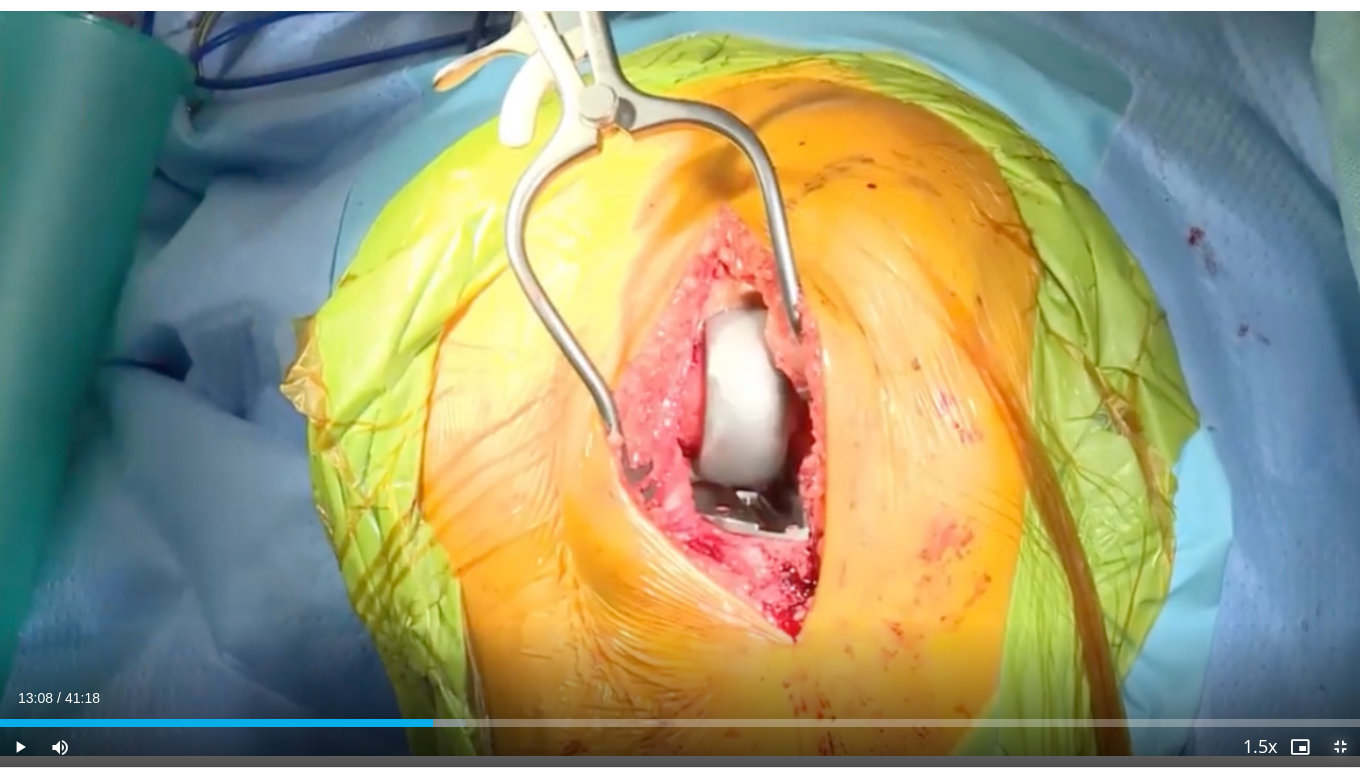 click at bounding box center (1340, 747) 